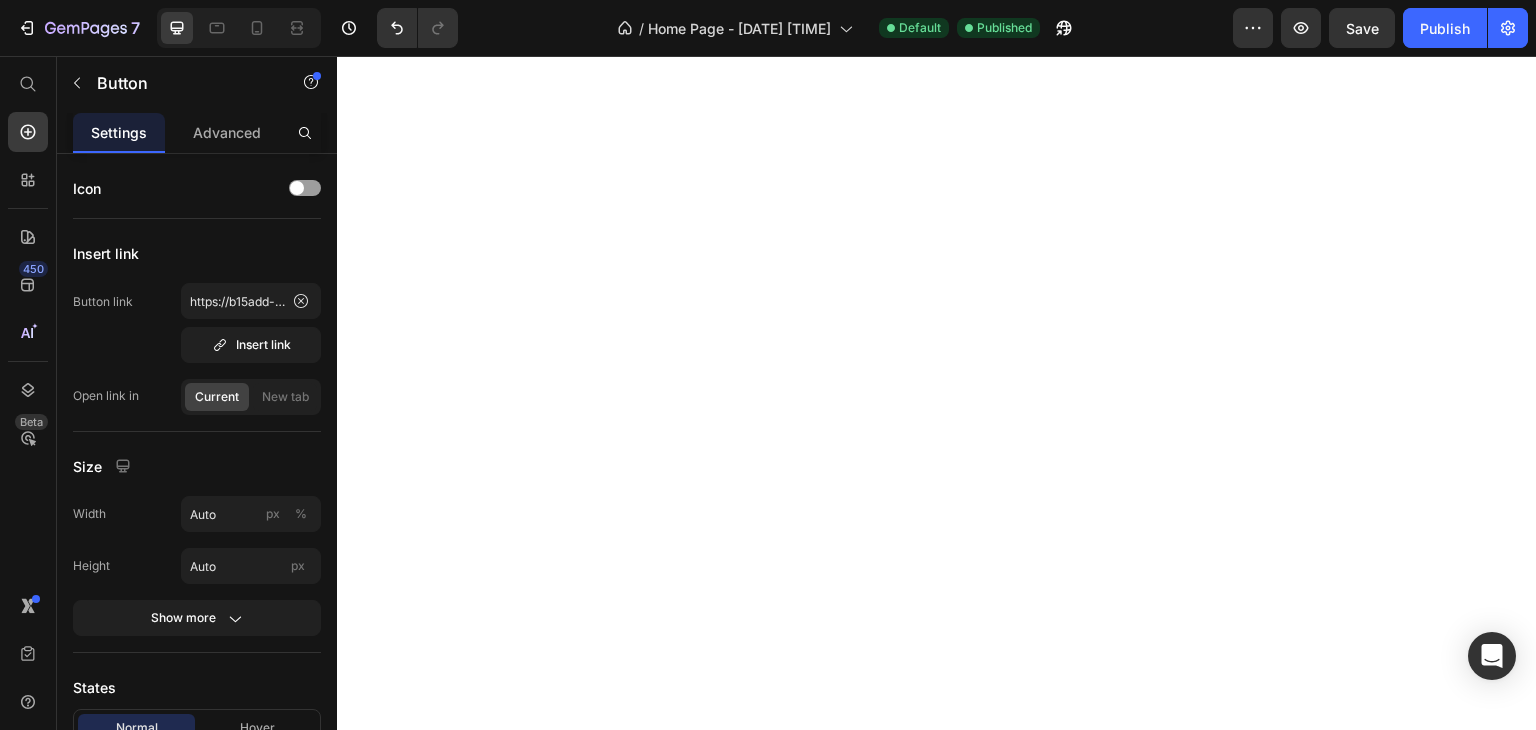 scroll, scrollTop: 0, scrollLeft: 0, axis: both 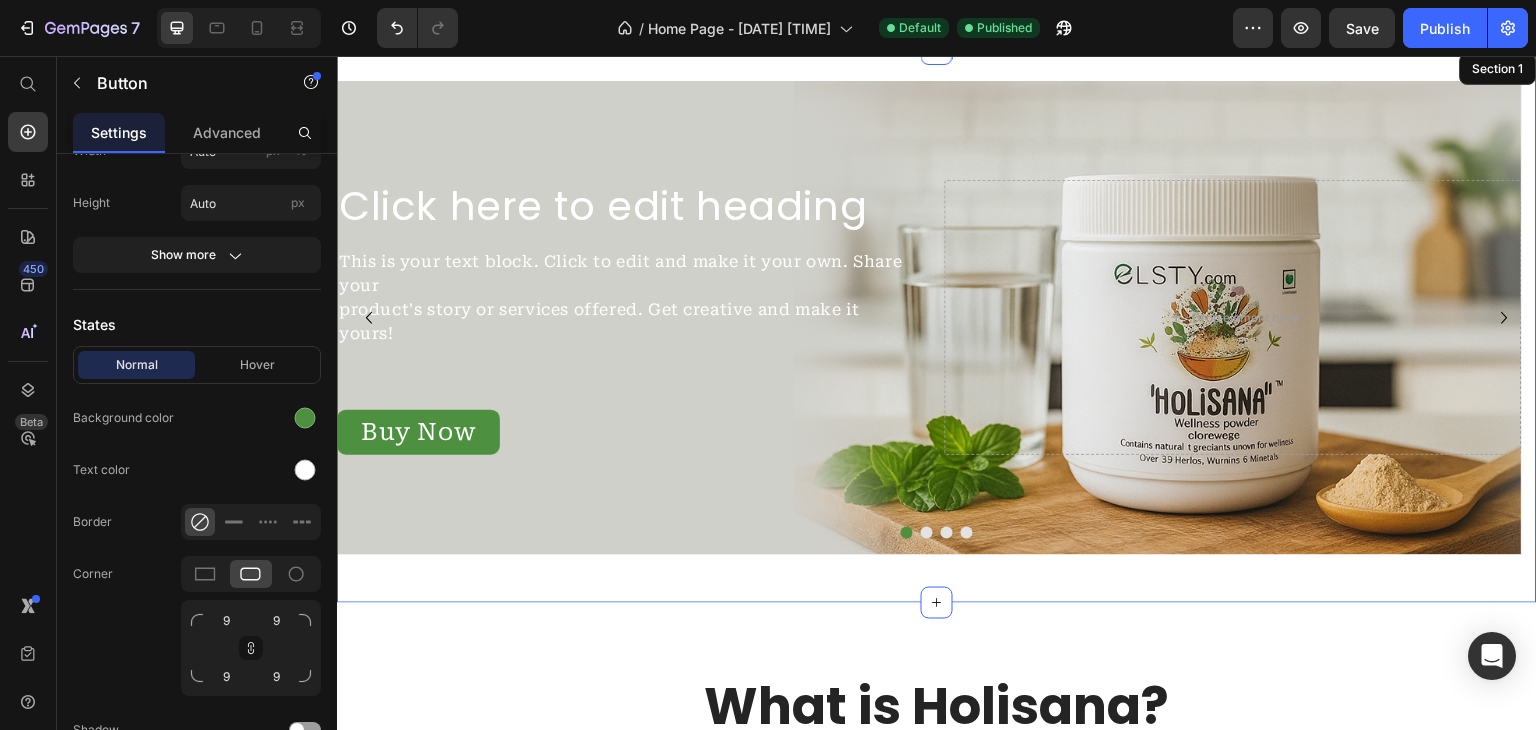 click on "Click here to edit heading Heading This is your text block. Click to edit and make it your own. Share your product's story or services offered. Get creative and make it yours! Text Block Buy Now Button 0 Drop element here Hero Banner Click here to edit heading Heading This is your text block. Click to edit and make it your own. Share your product's story or services offered. Get creative and make it yours! Text Block Buy Now Button Drop element here Hero Banner Click here to edit heading Heading This is your text block. Click to edit and make it your own. Share your product's story or services offered. Get creative and make it yours! Text Block Buy Now Button Hero Banner Click here to edit heading Heading This is your text block. Click to edit and make it your own. Text Block Buy Now Button Drop element here Hero Banner" at bounding box center [937, 326] 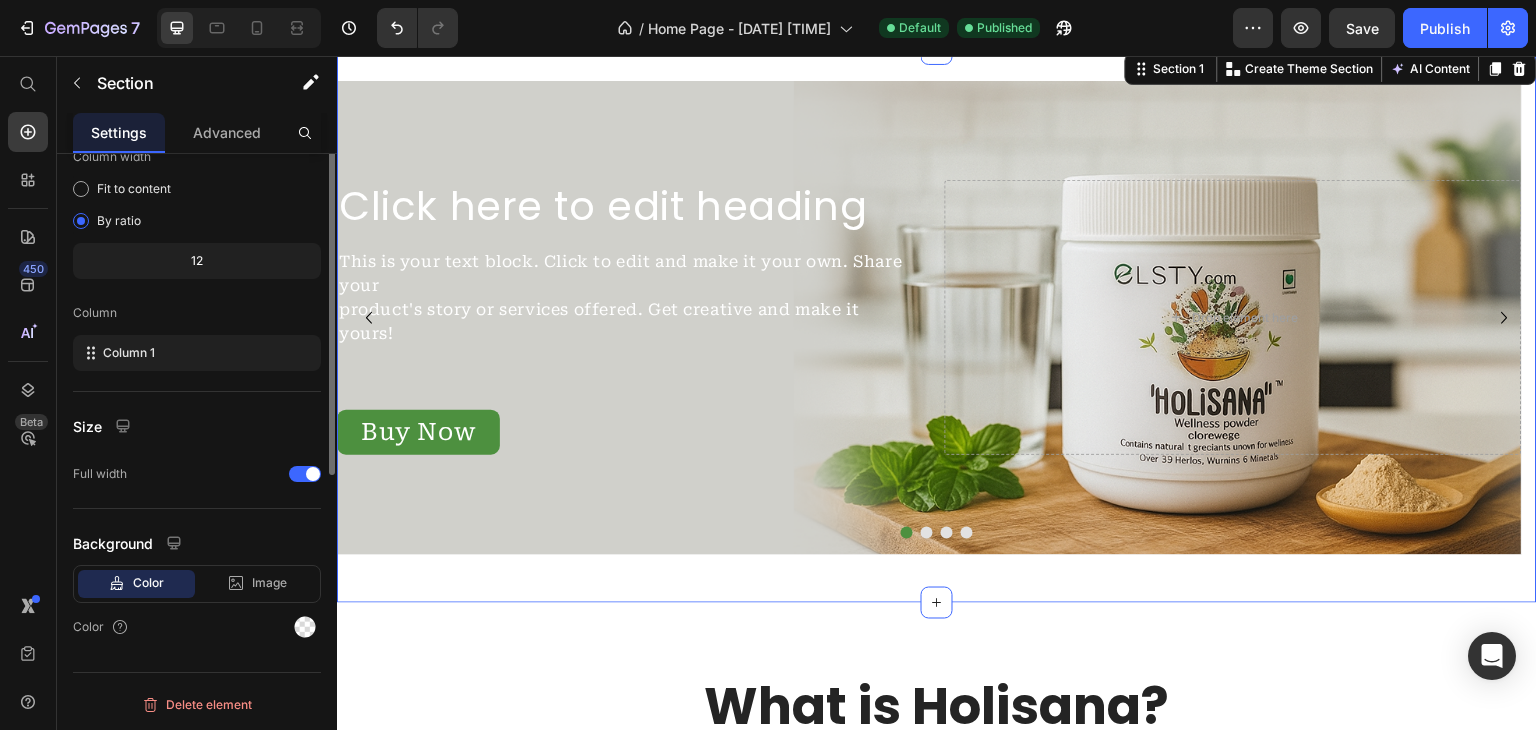 scroll, scrollTop: 0, scrollLeft: 0, axis: both 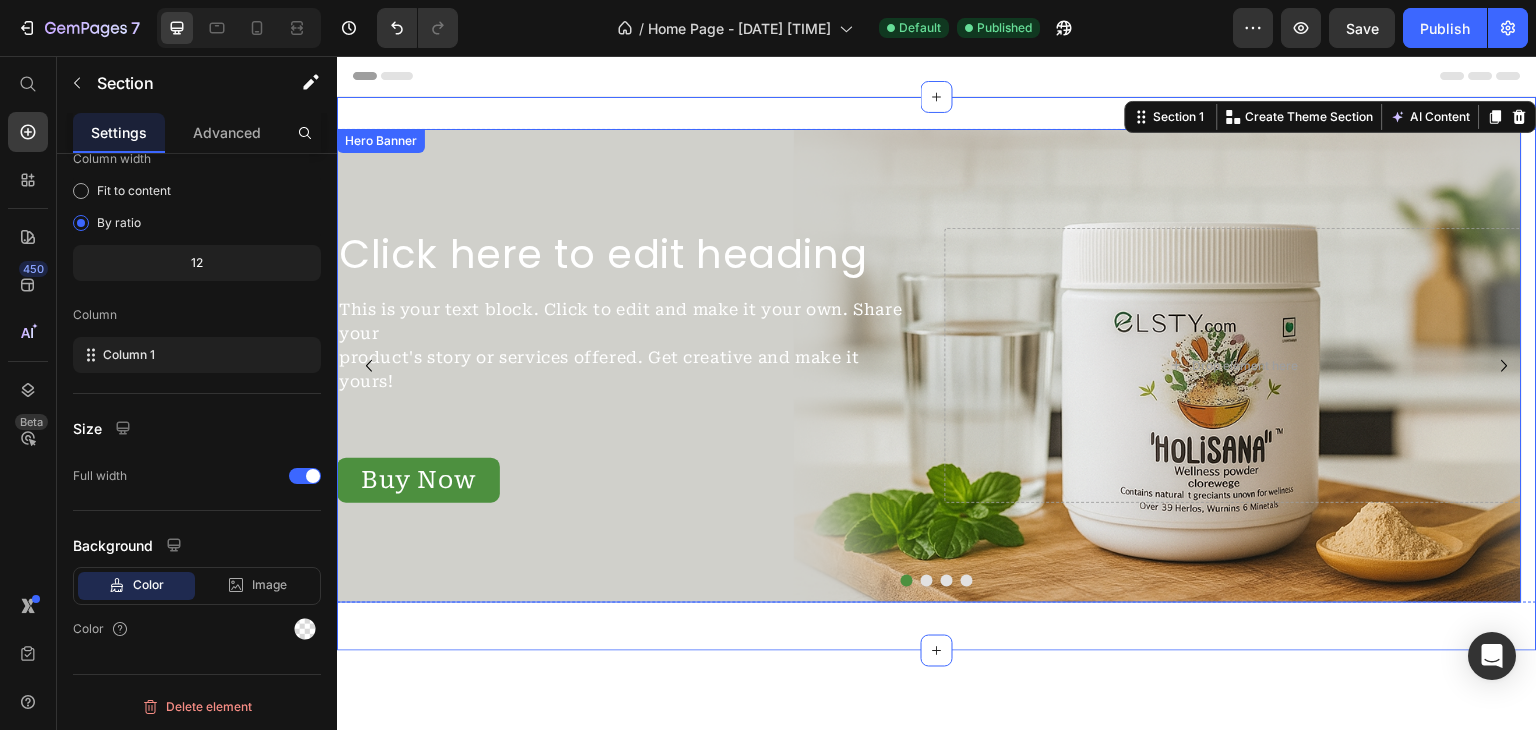 click on "Click here to edit heading Heading This is your text block. Click to edit and make it your own. Share your                       product's story or services offered. Get creative and make it yours! Text Block Buy Now Button
Drop element here" at bounding box center [929, 365] 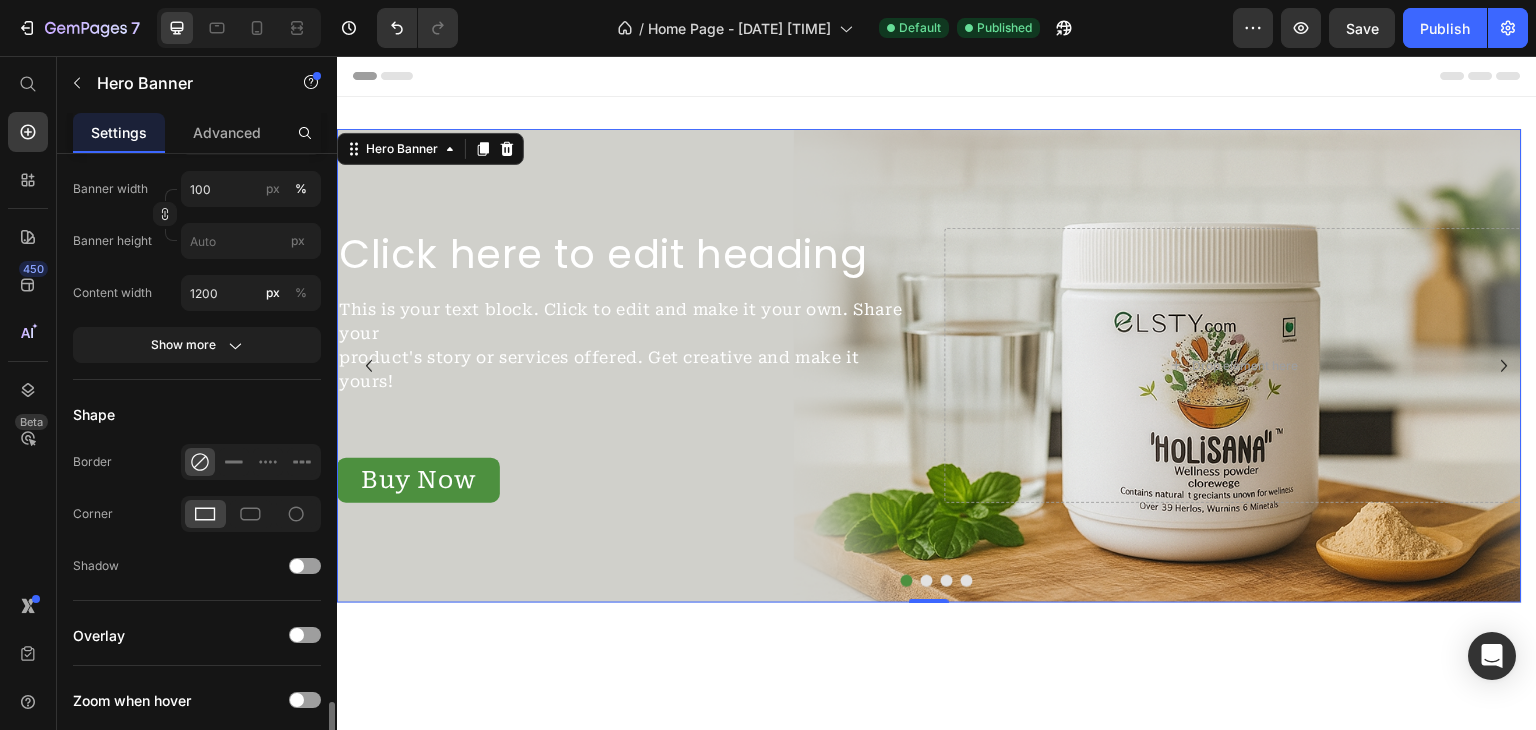 scroll, scrollTop: 1260, scrollLeft: 0, axis: vertical 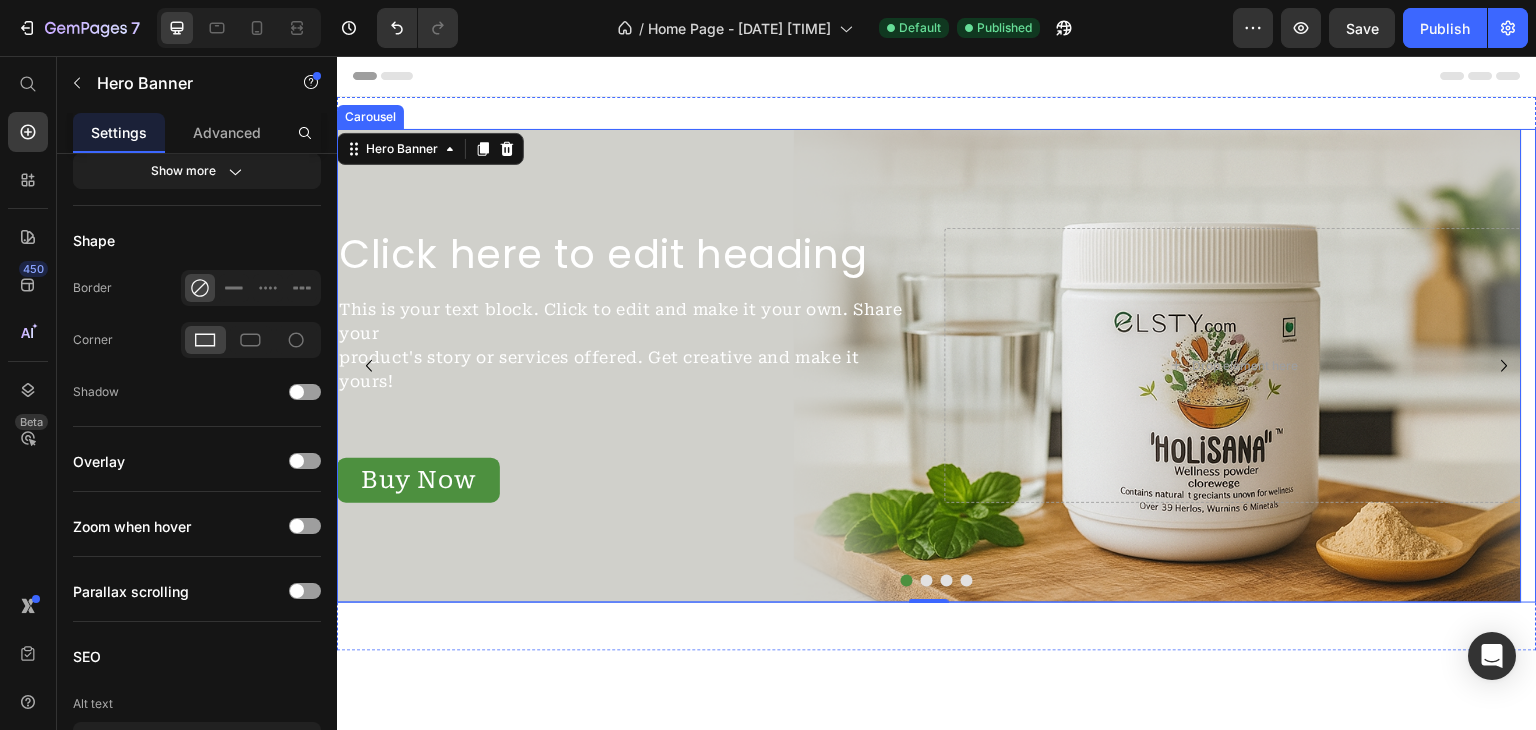 click 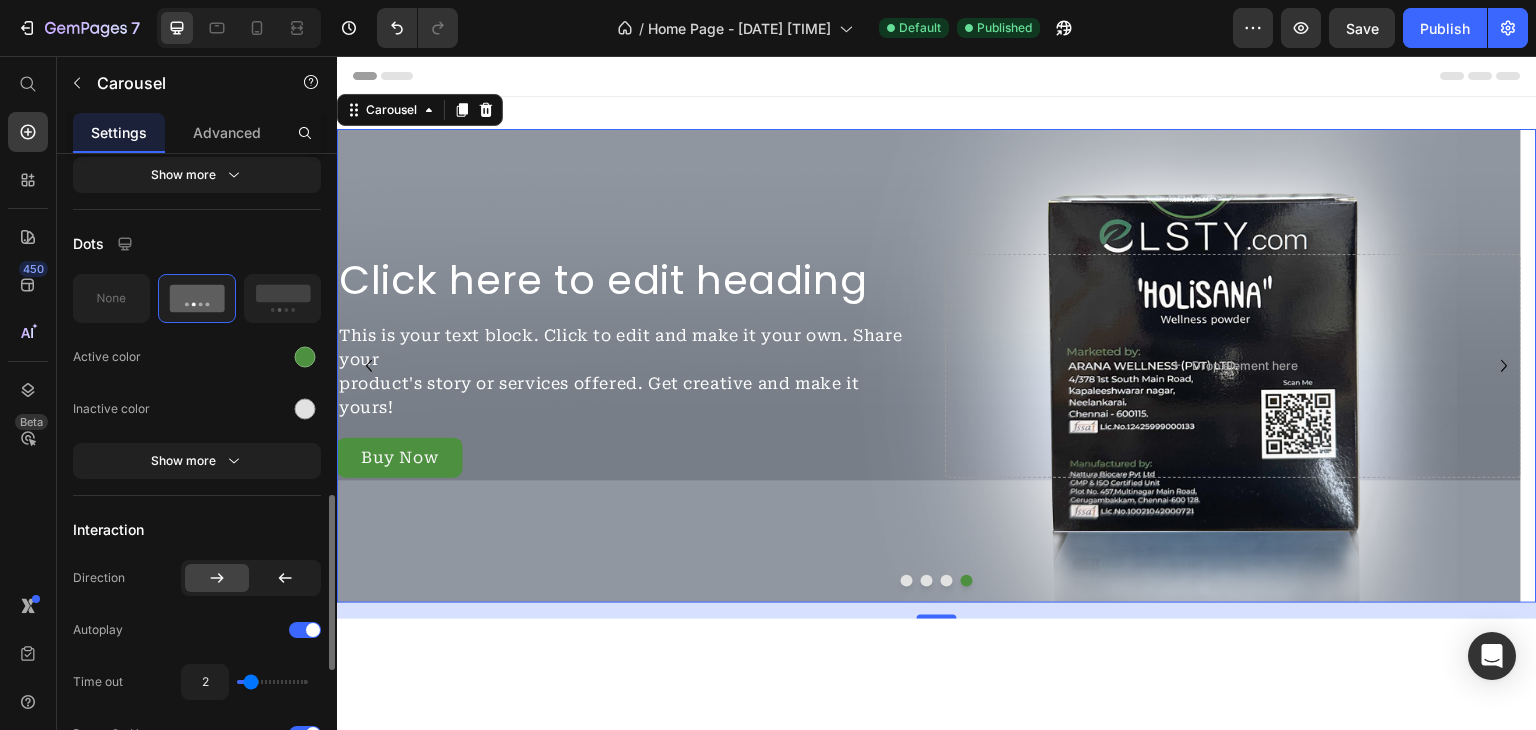 scroll, scrollTop: 836, scrollLeft: 0, axis: vertical 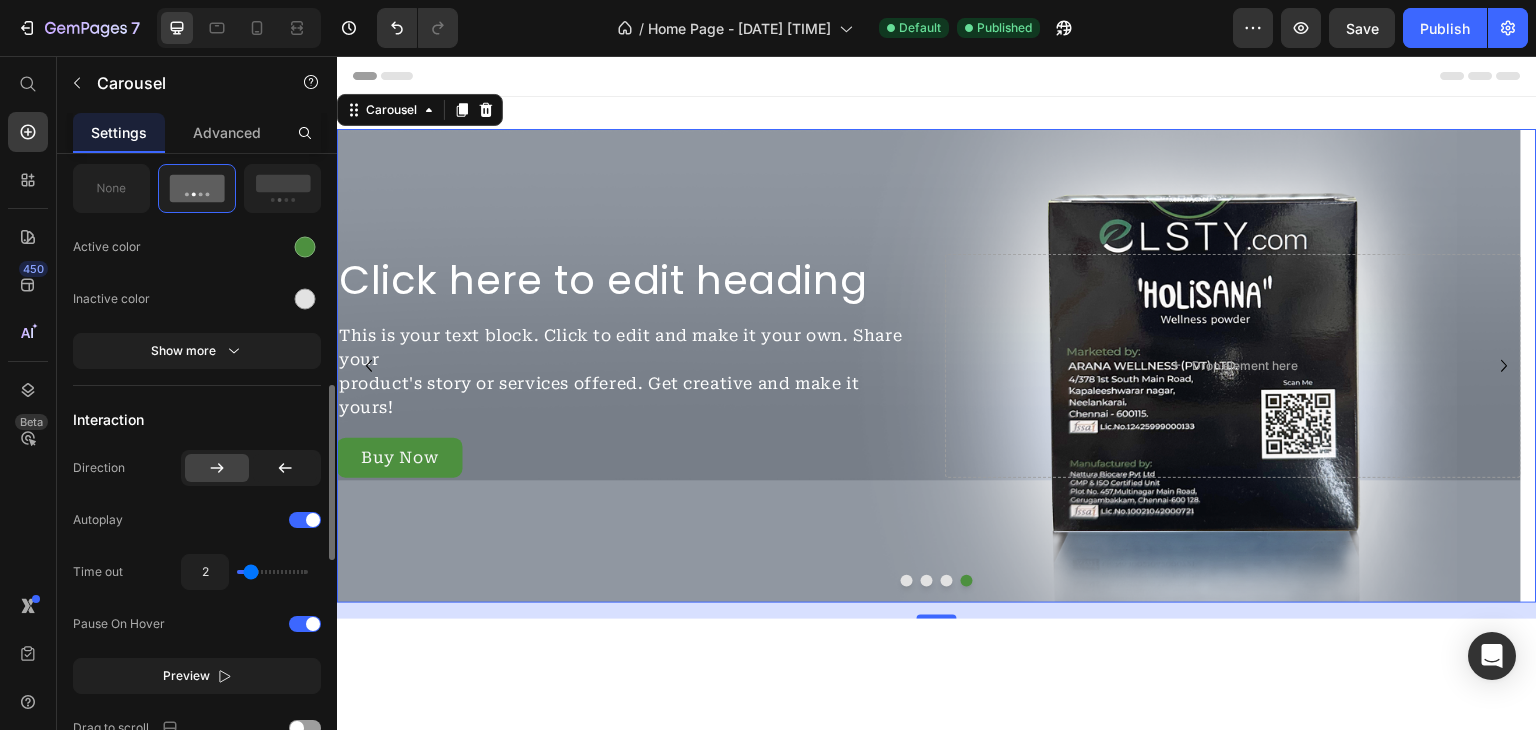 type on "1.6" 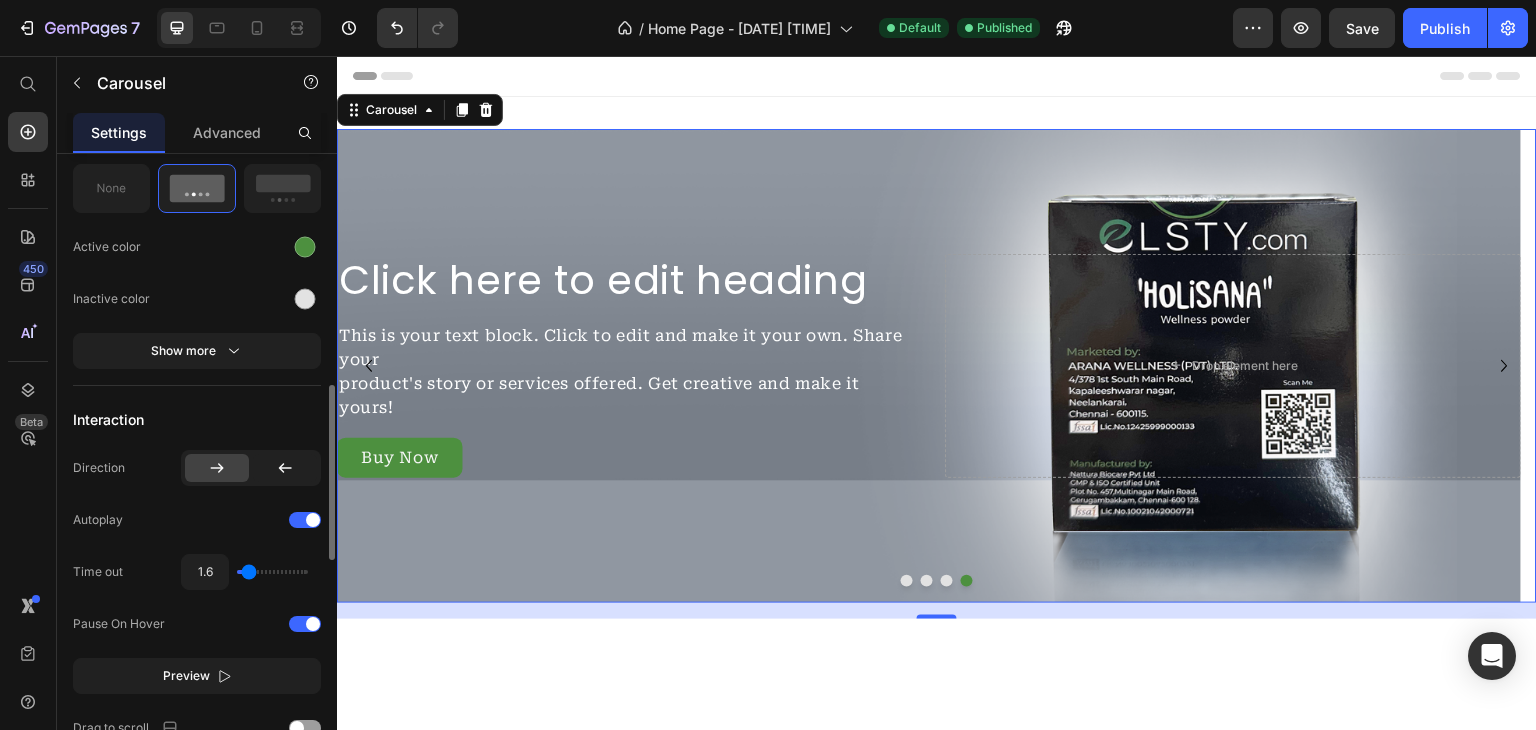 type on "2.5" 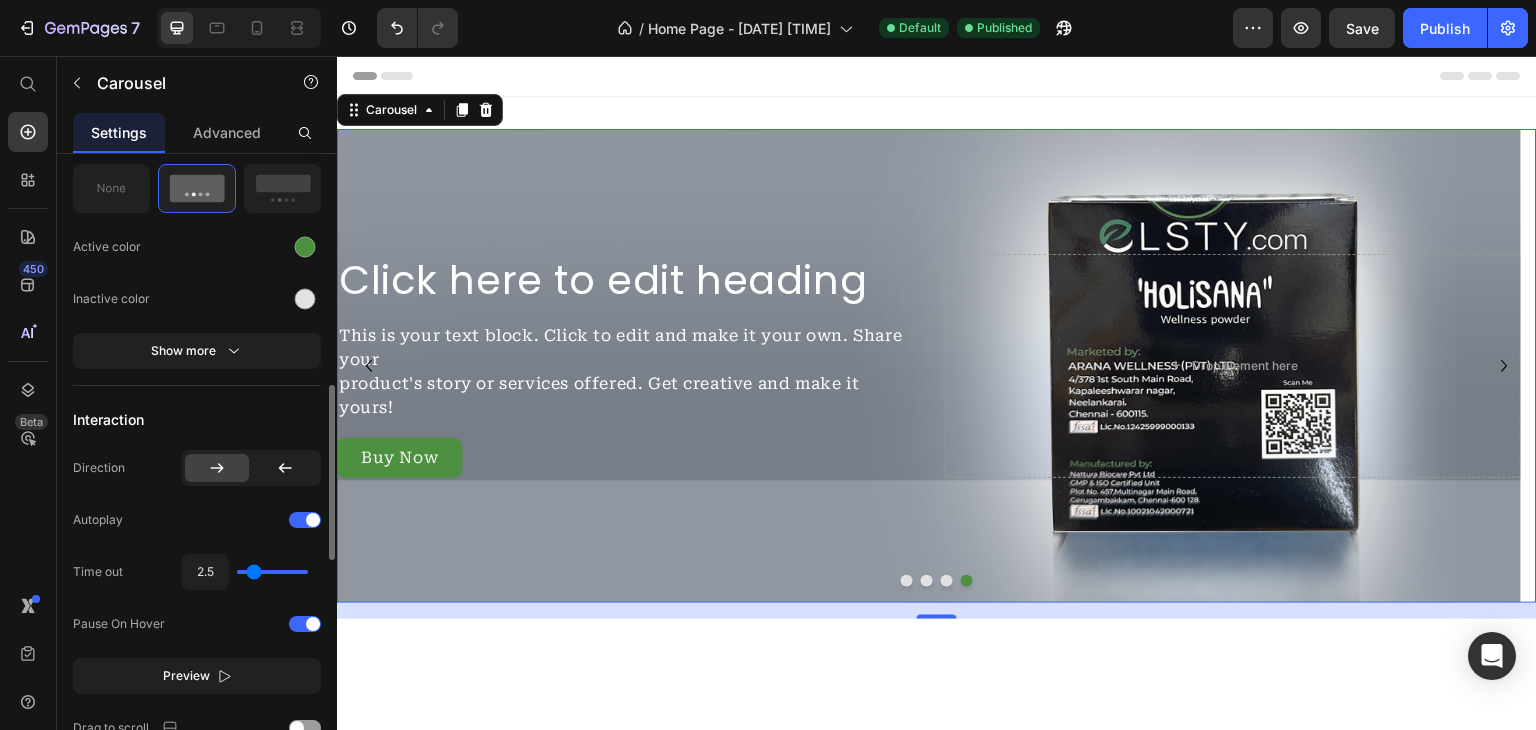 type on "2.7" 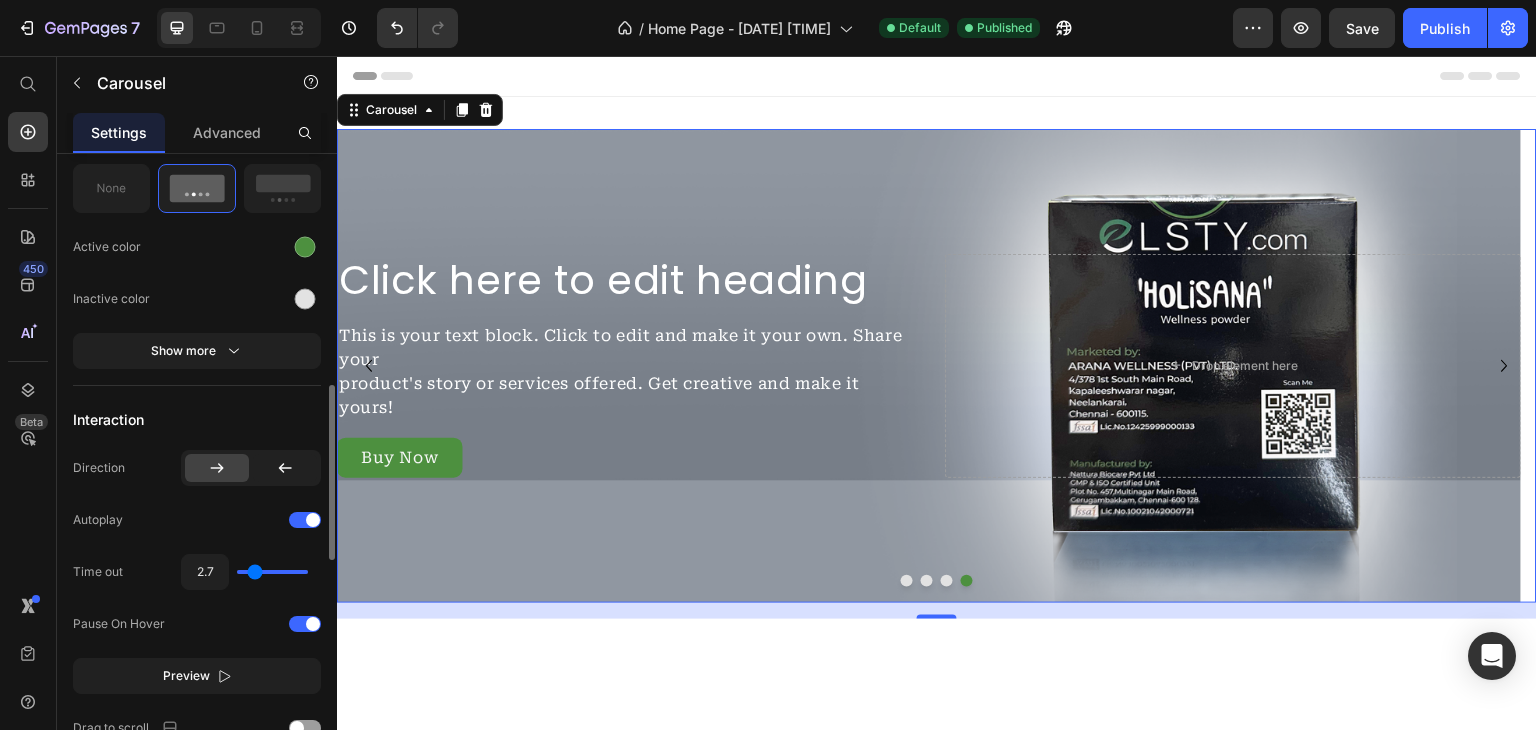type on "2.8" 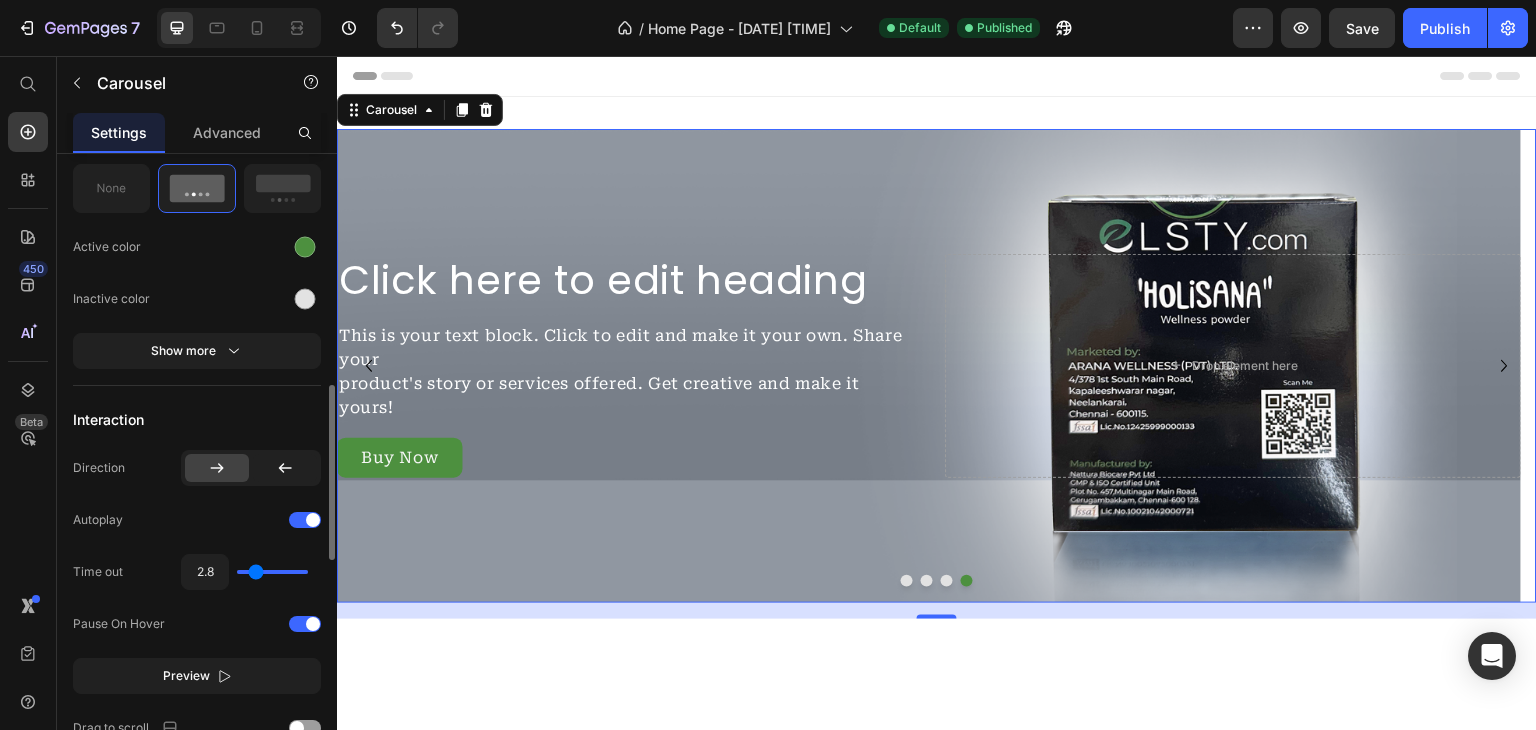 type on "2.9" 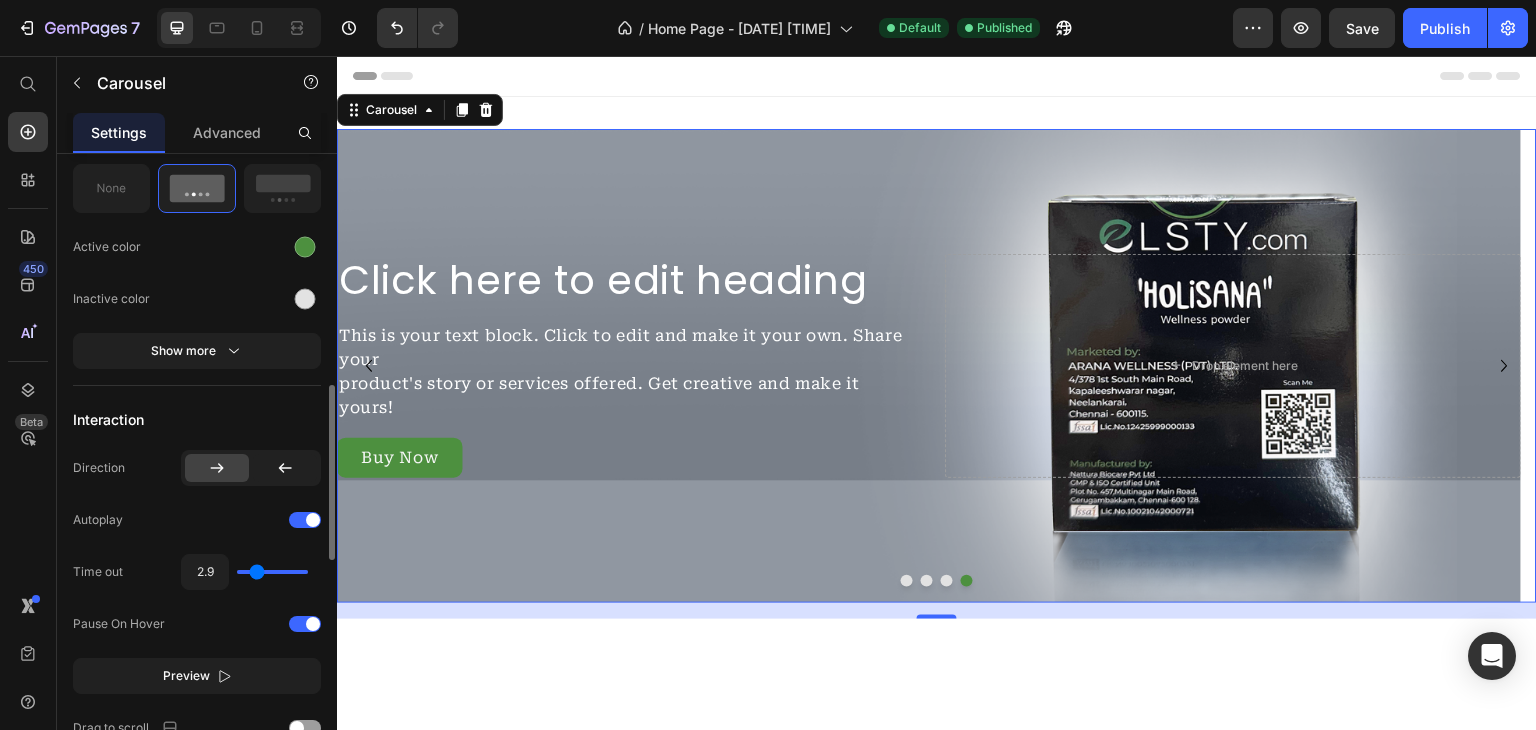 type on "3.6" 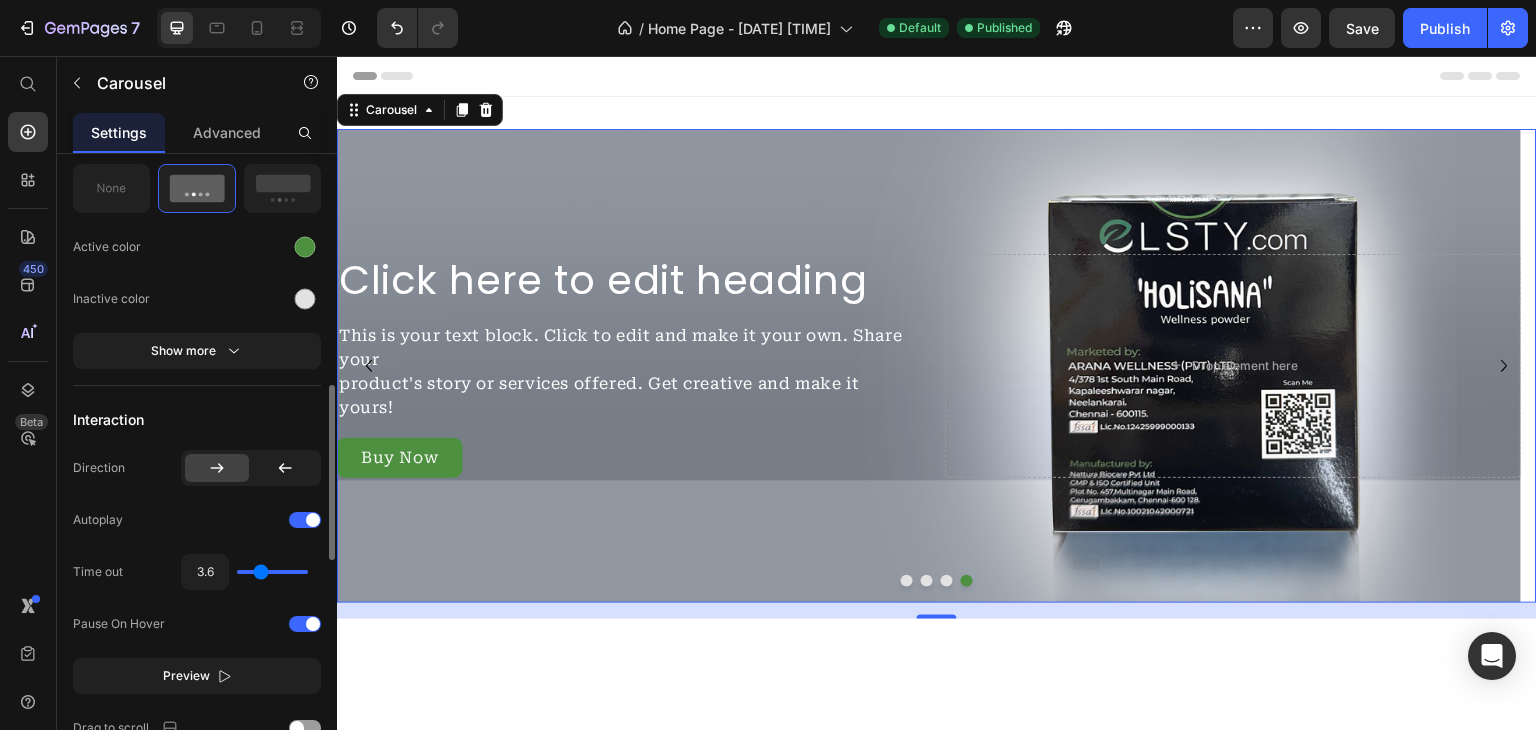 type on "3.7" 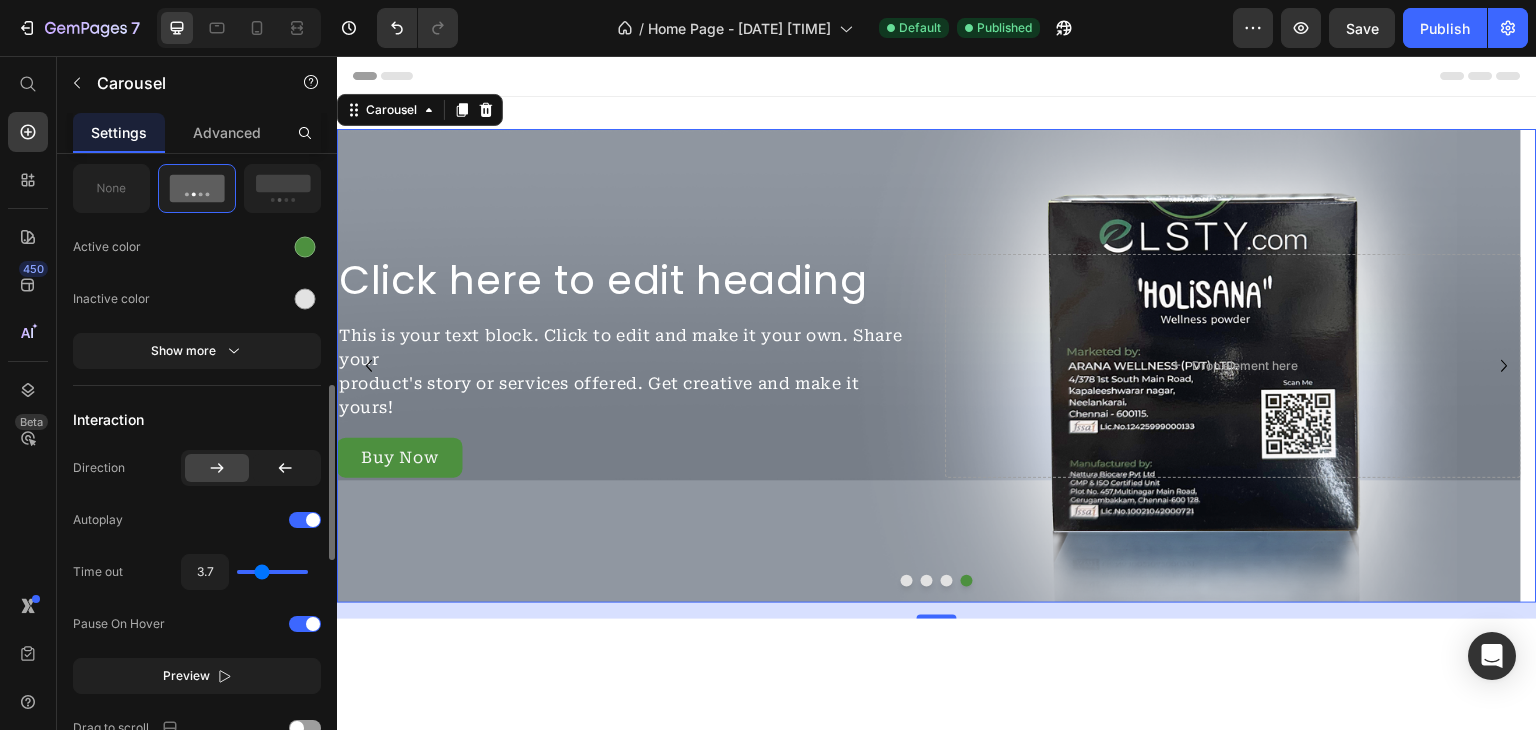 type on "4" 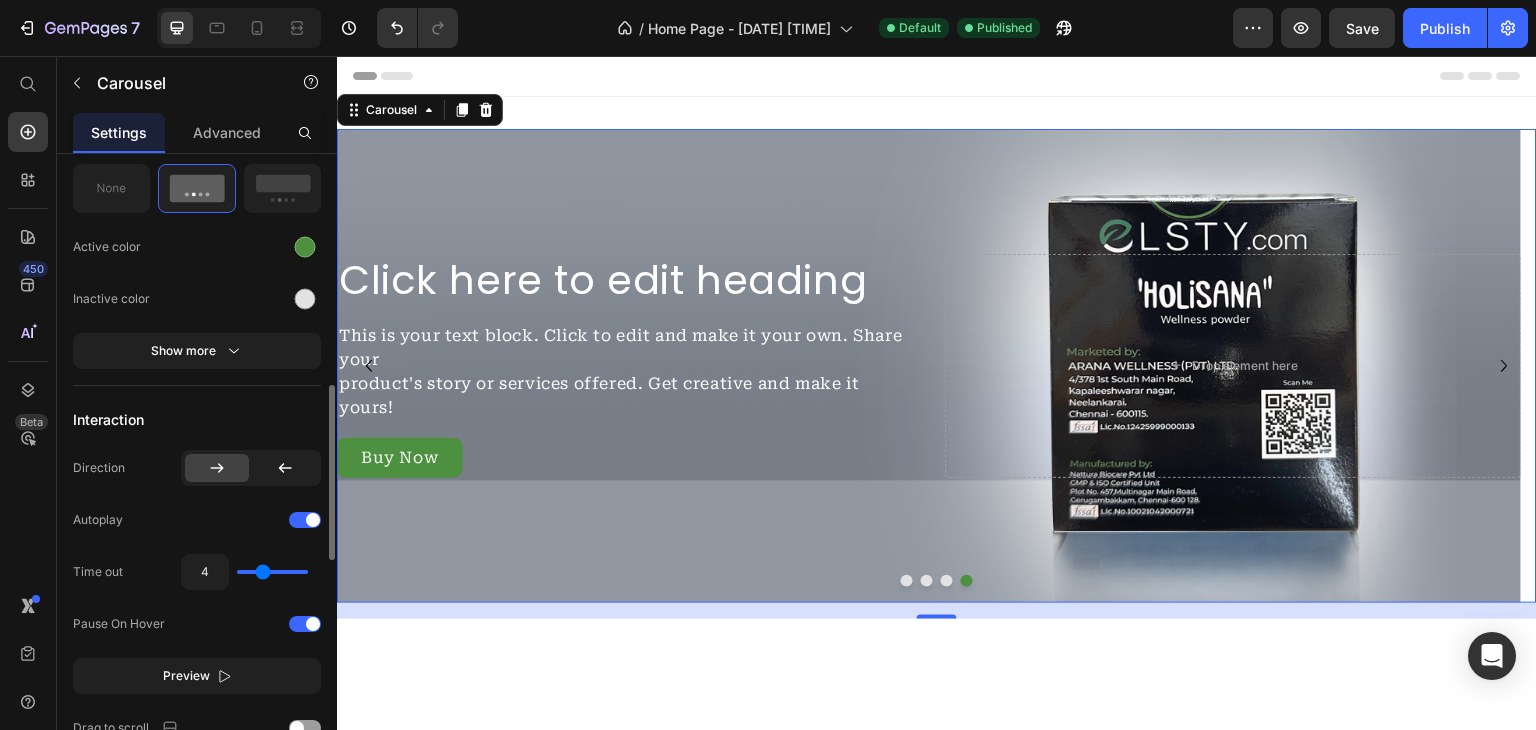 type on "3.8" 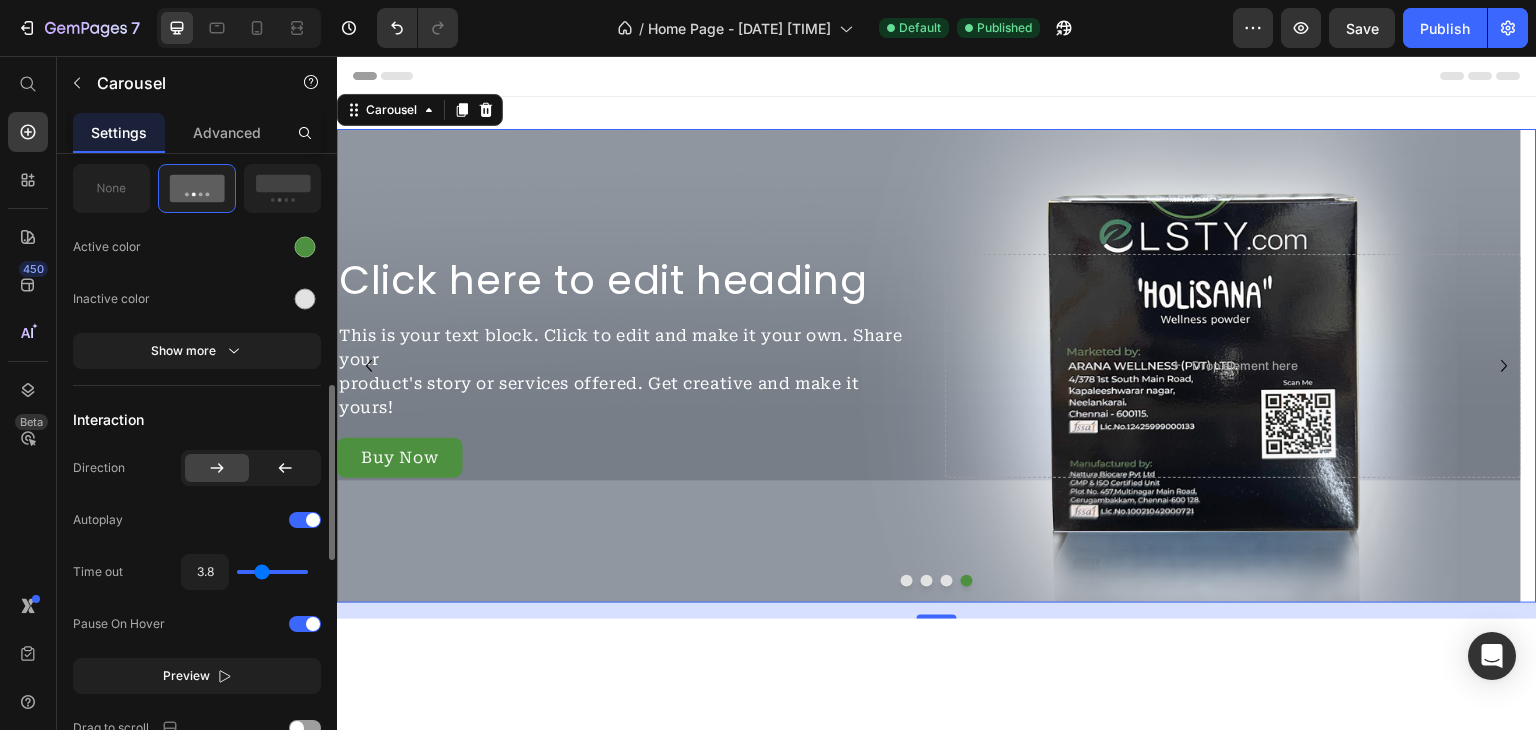 type on "3.7" 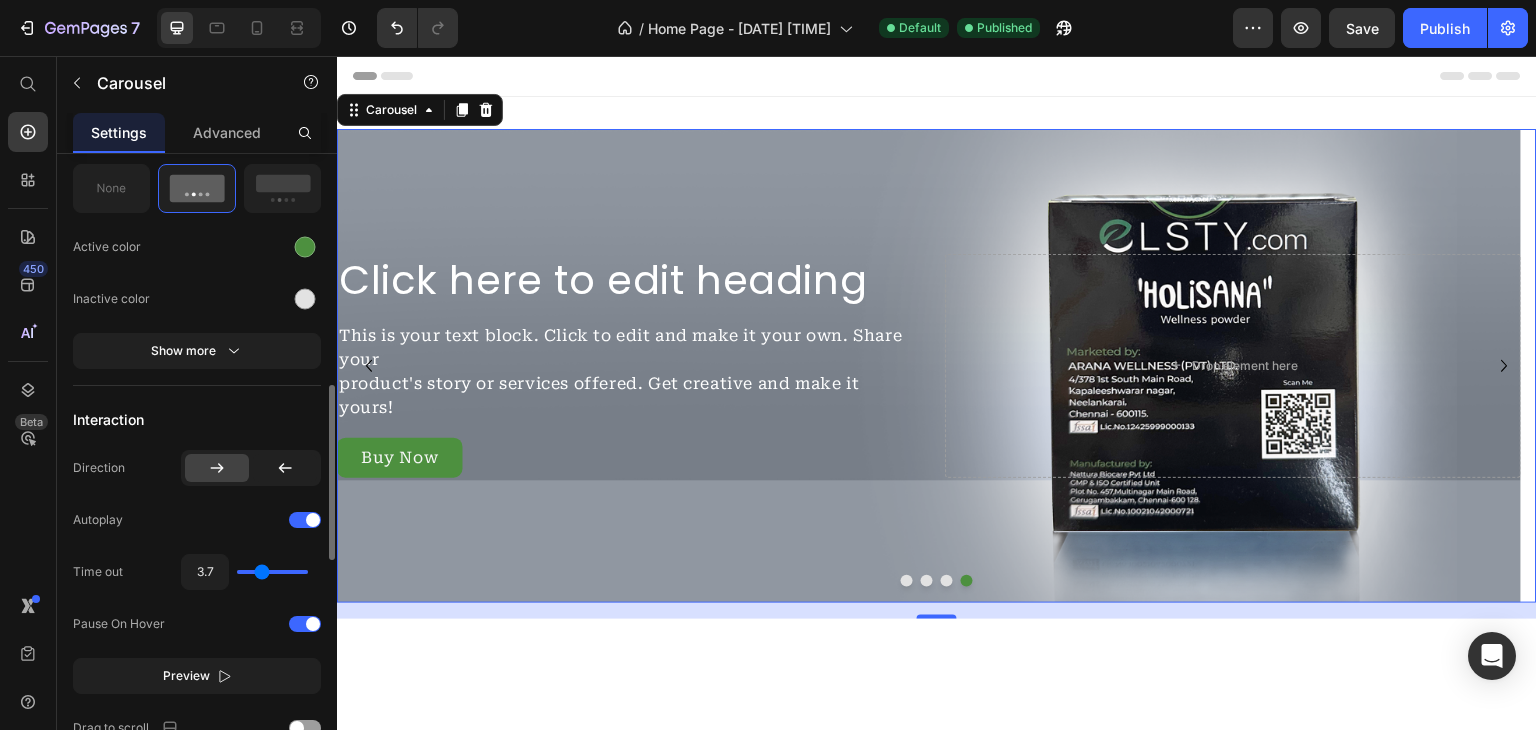 type on "3.6" 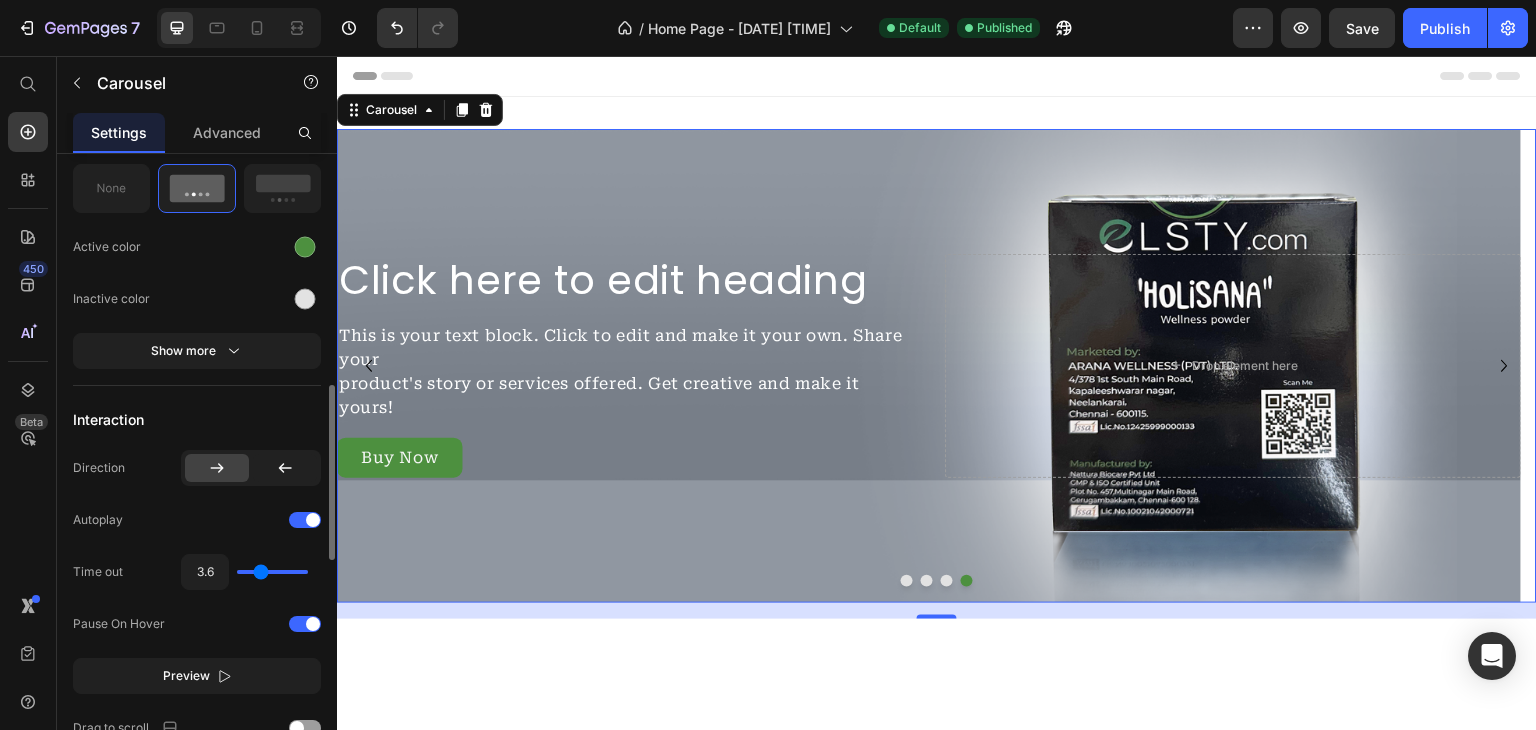 type on "3.5" 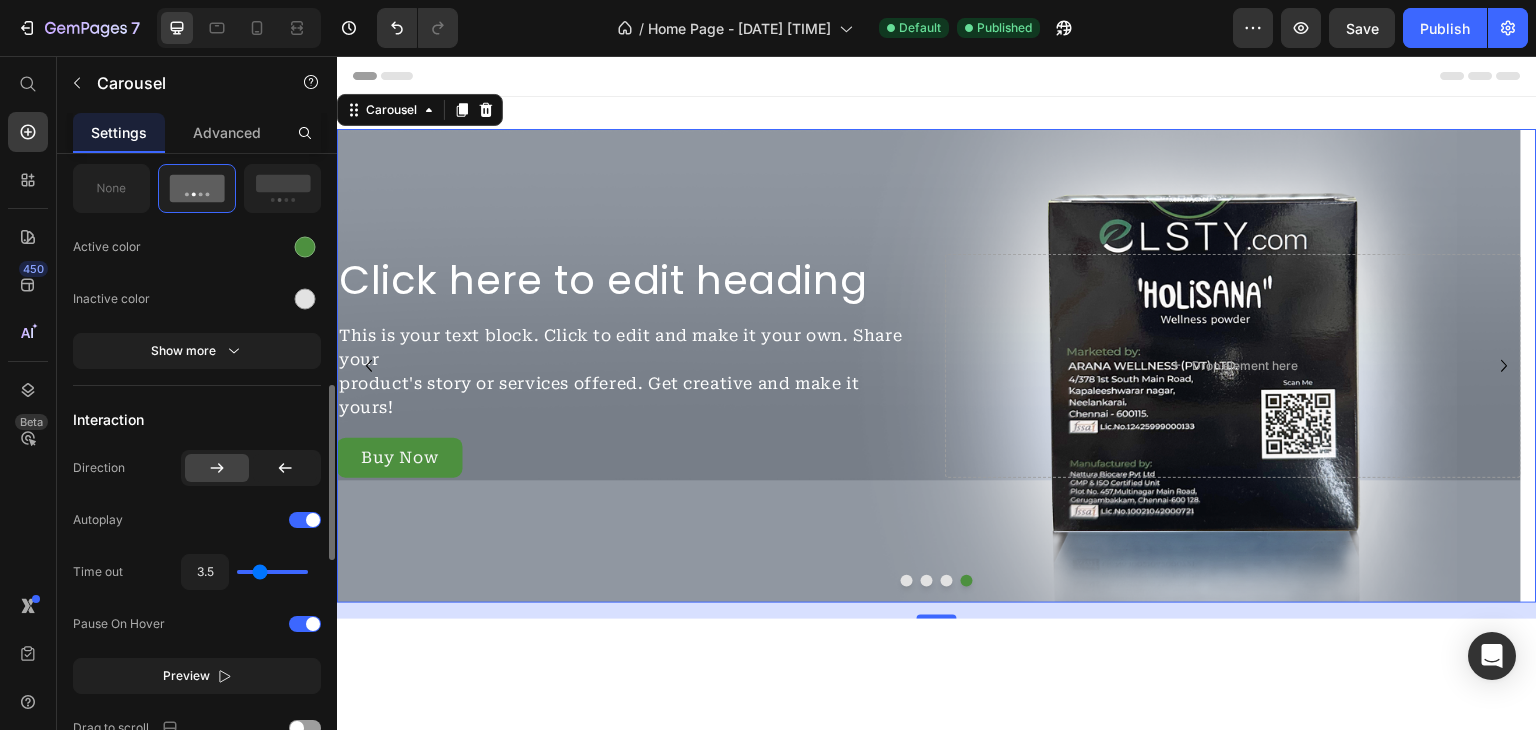 type on "3.3" 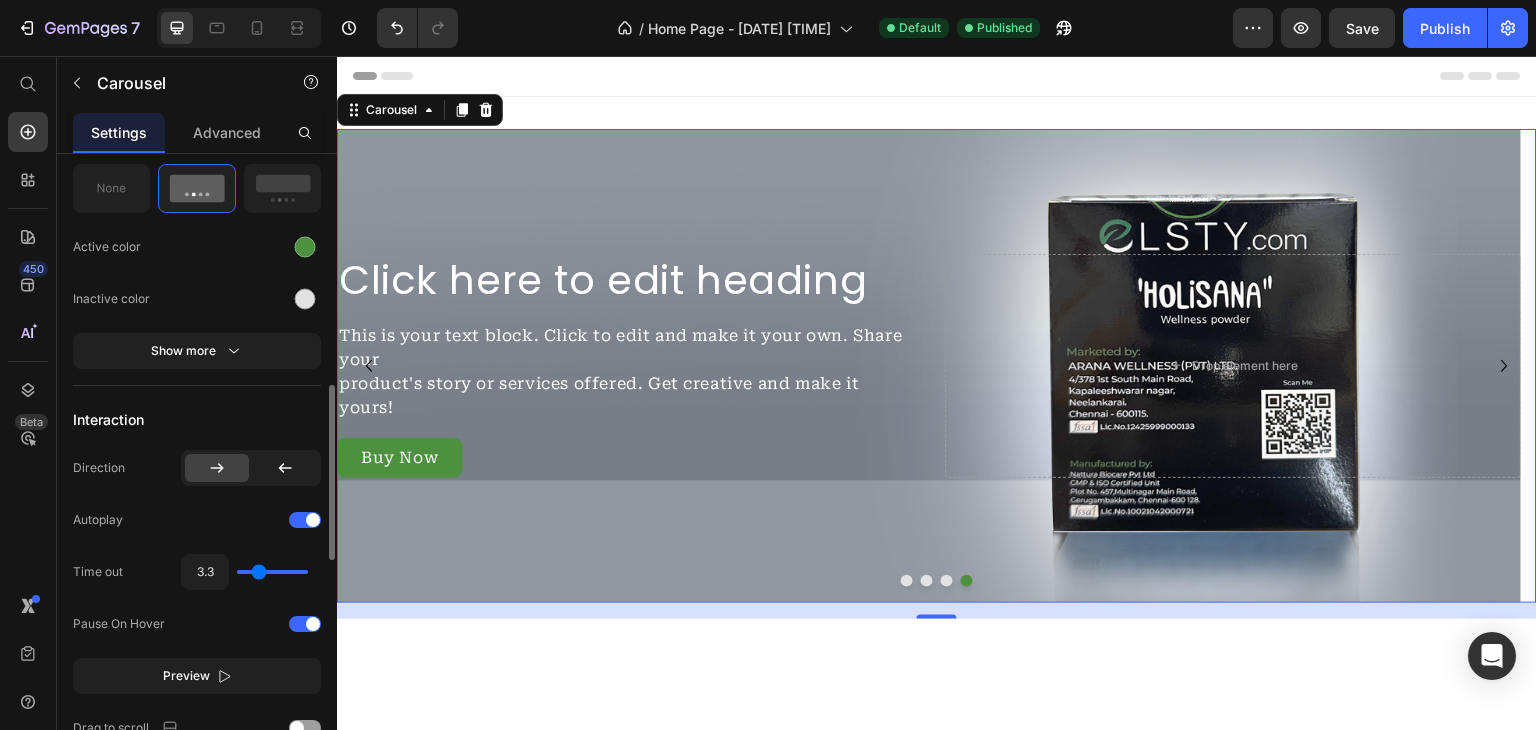 type on "3.5" 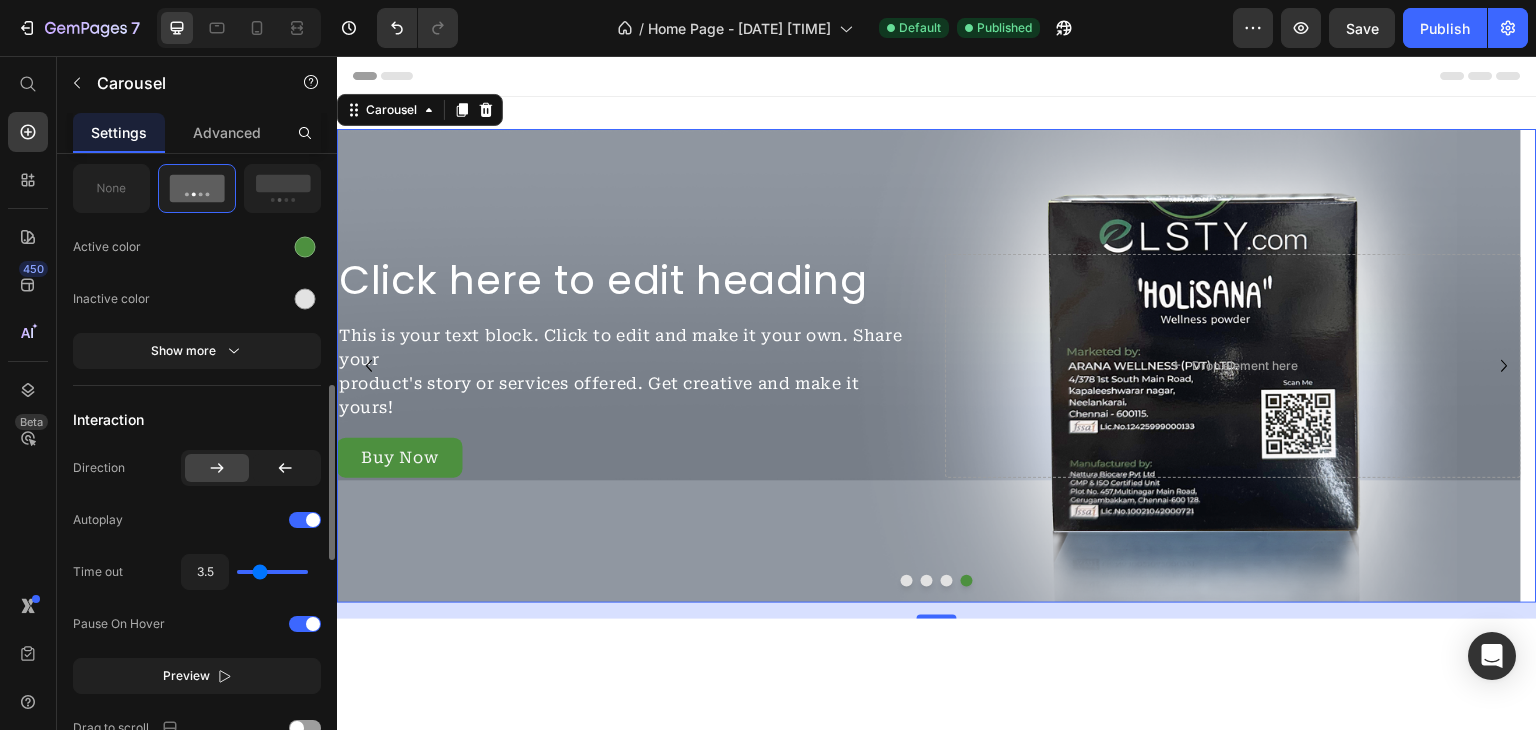 type on "3.7" 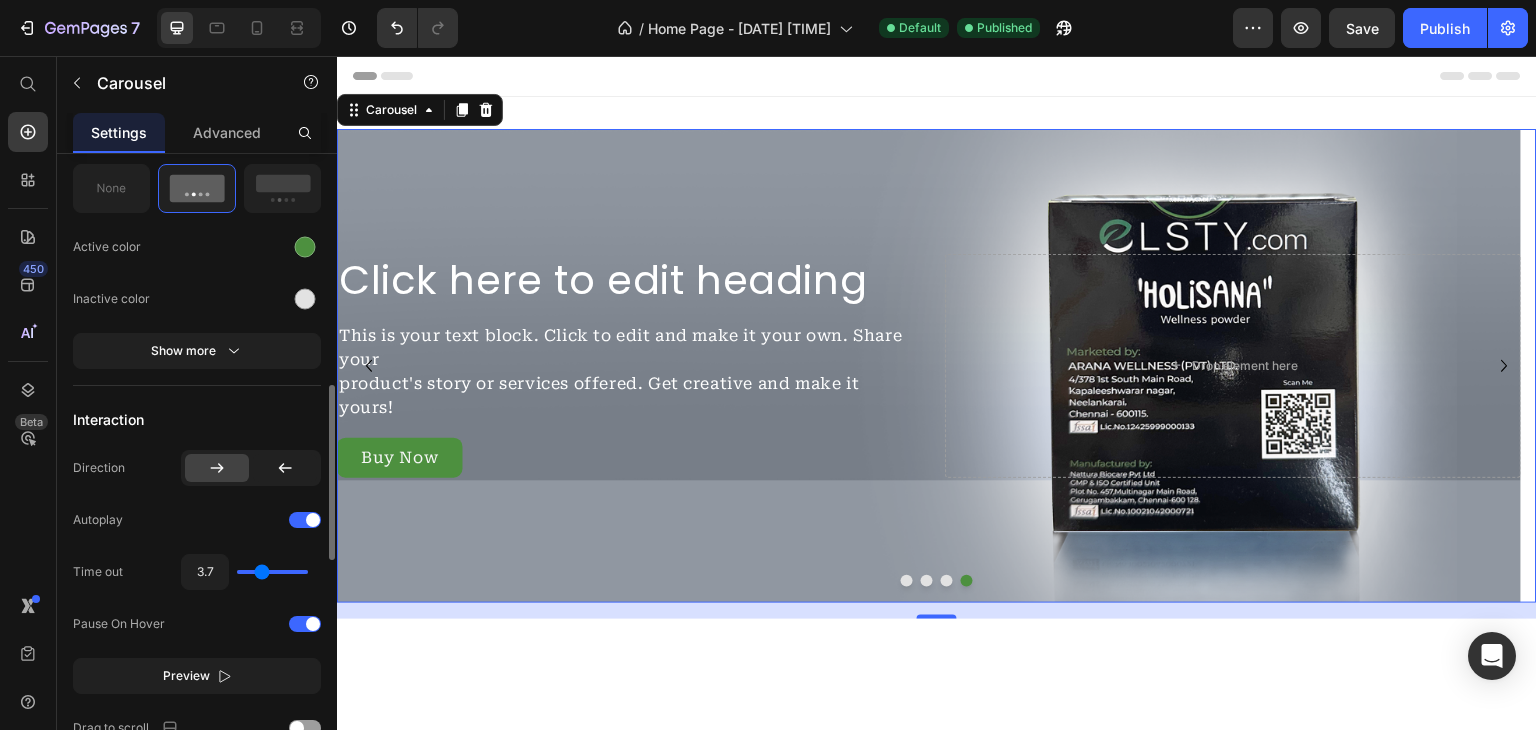 type on "3.8" 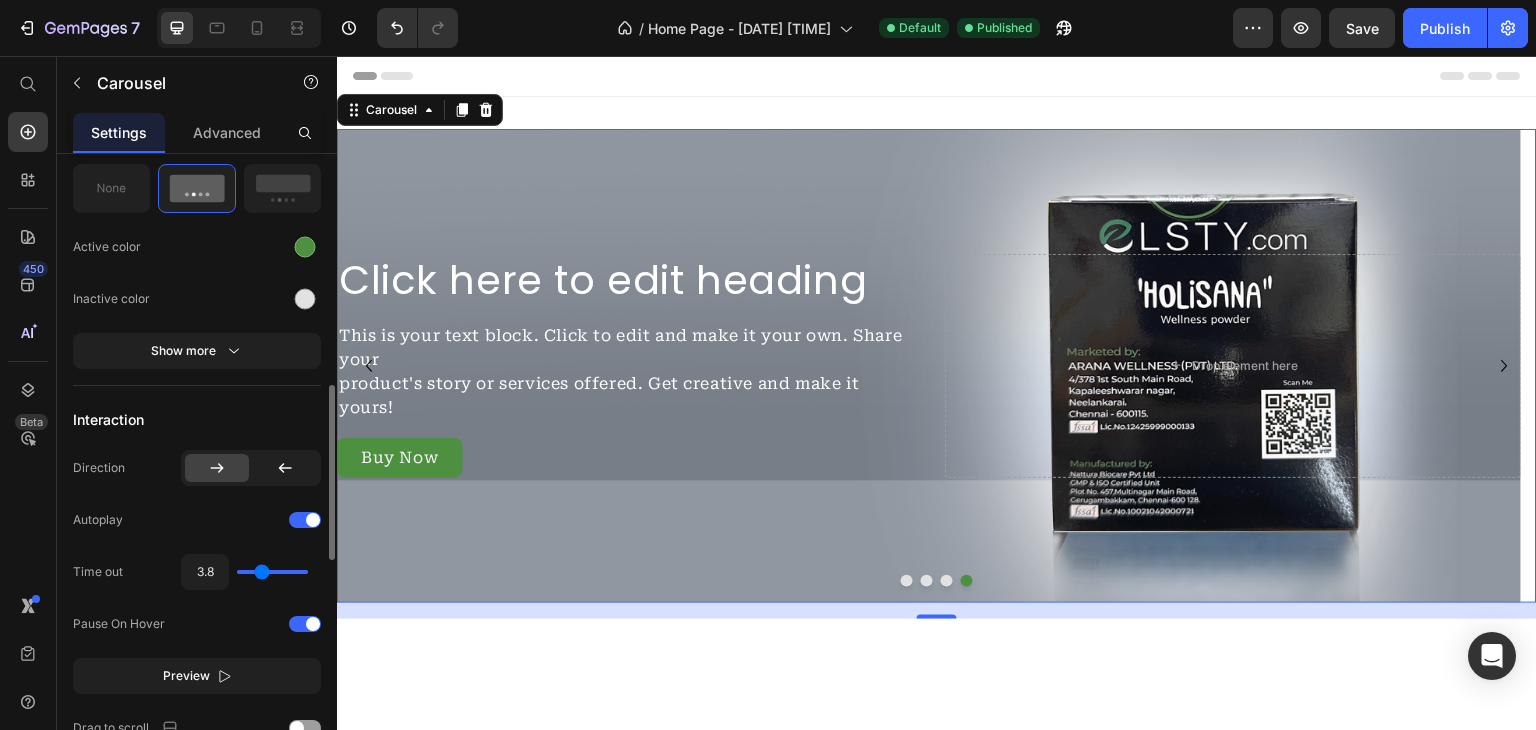 type on "3.7" 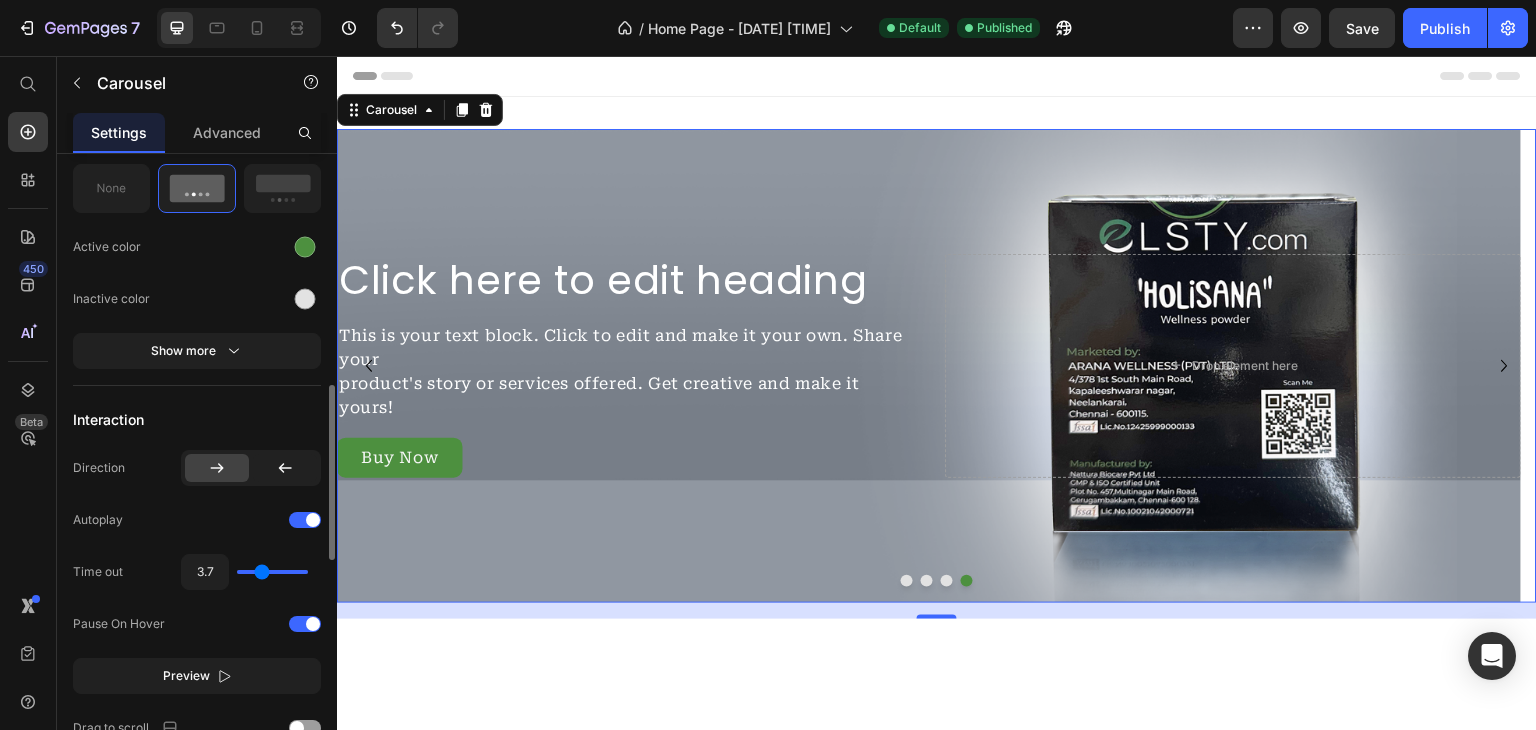type on "3.6" 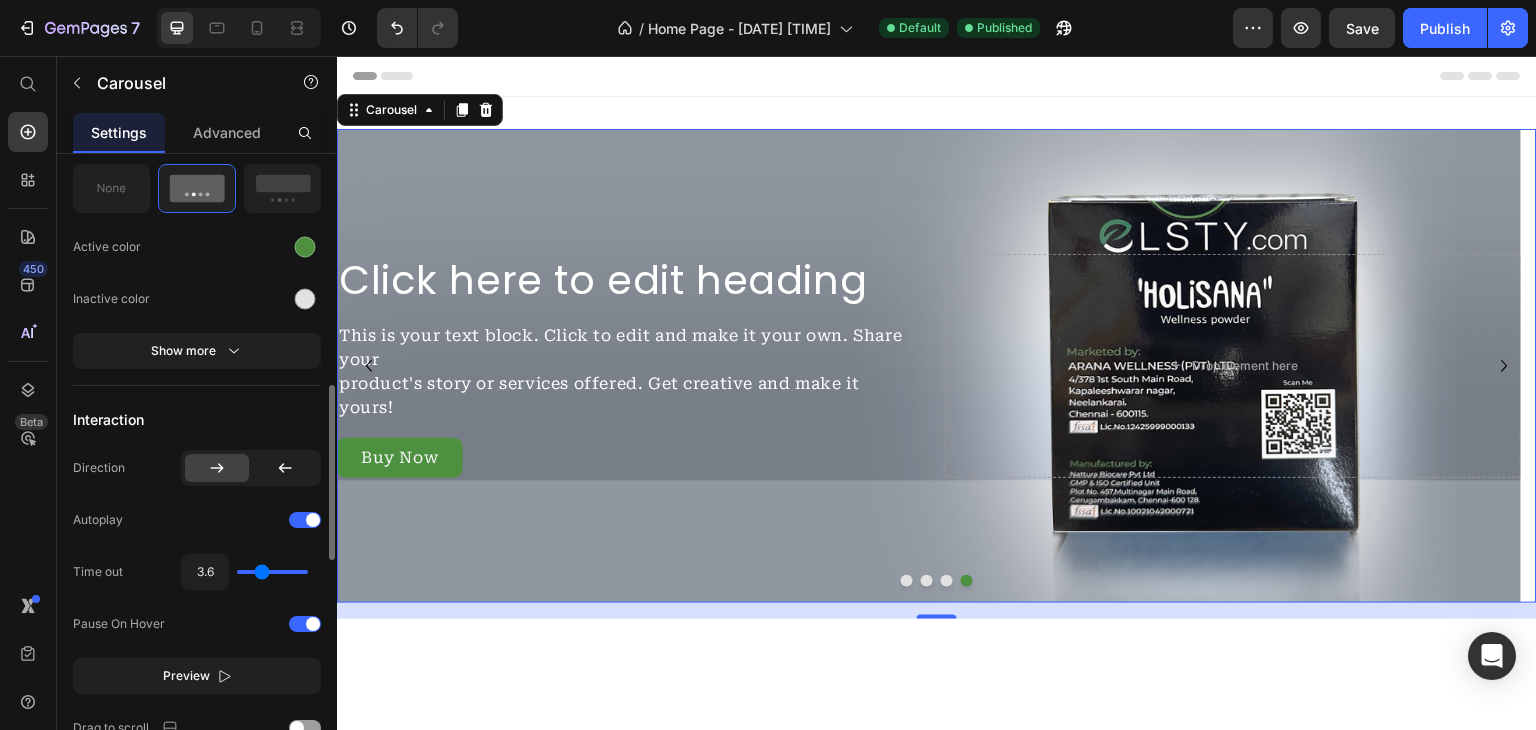 type on "3.6" 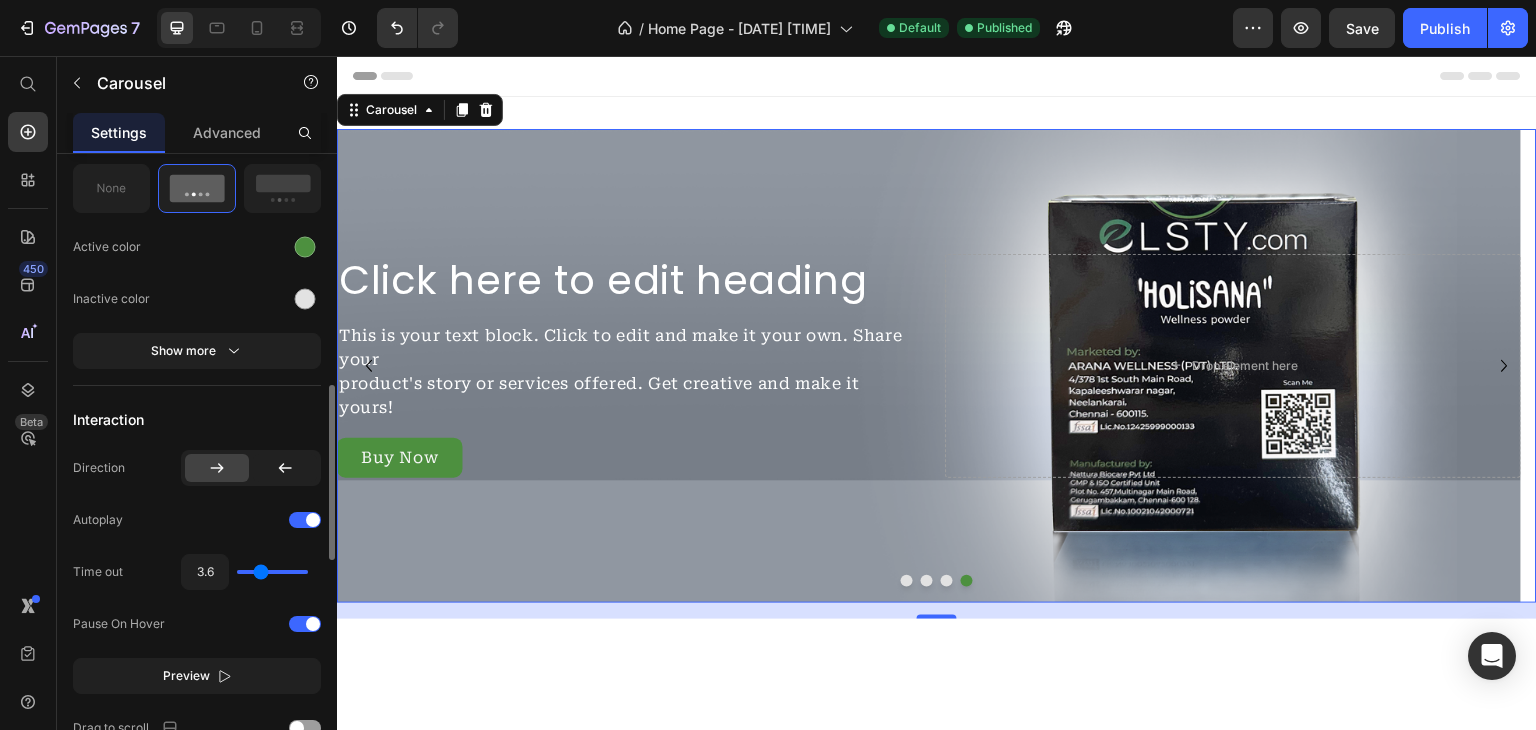 type on "3.5" 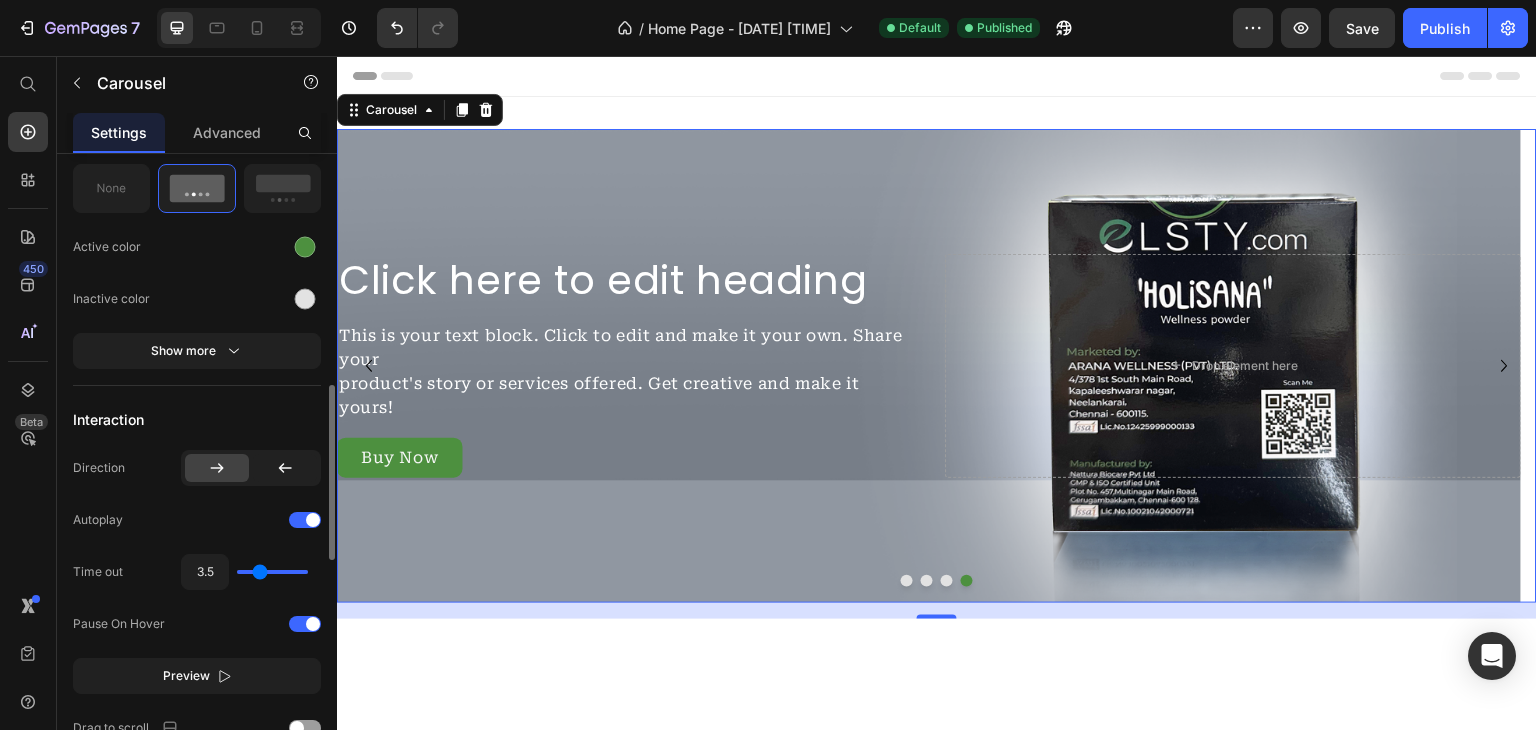 type on "3.3" 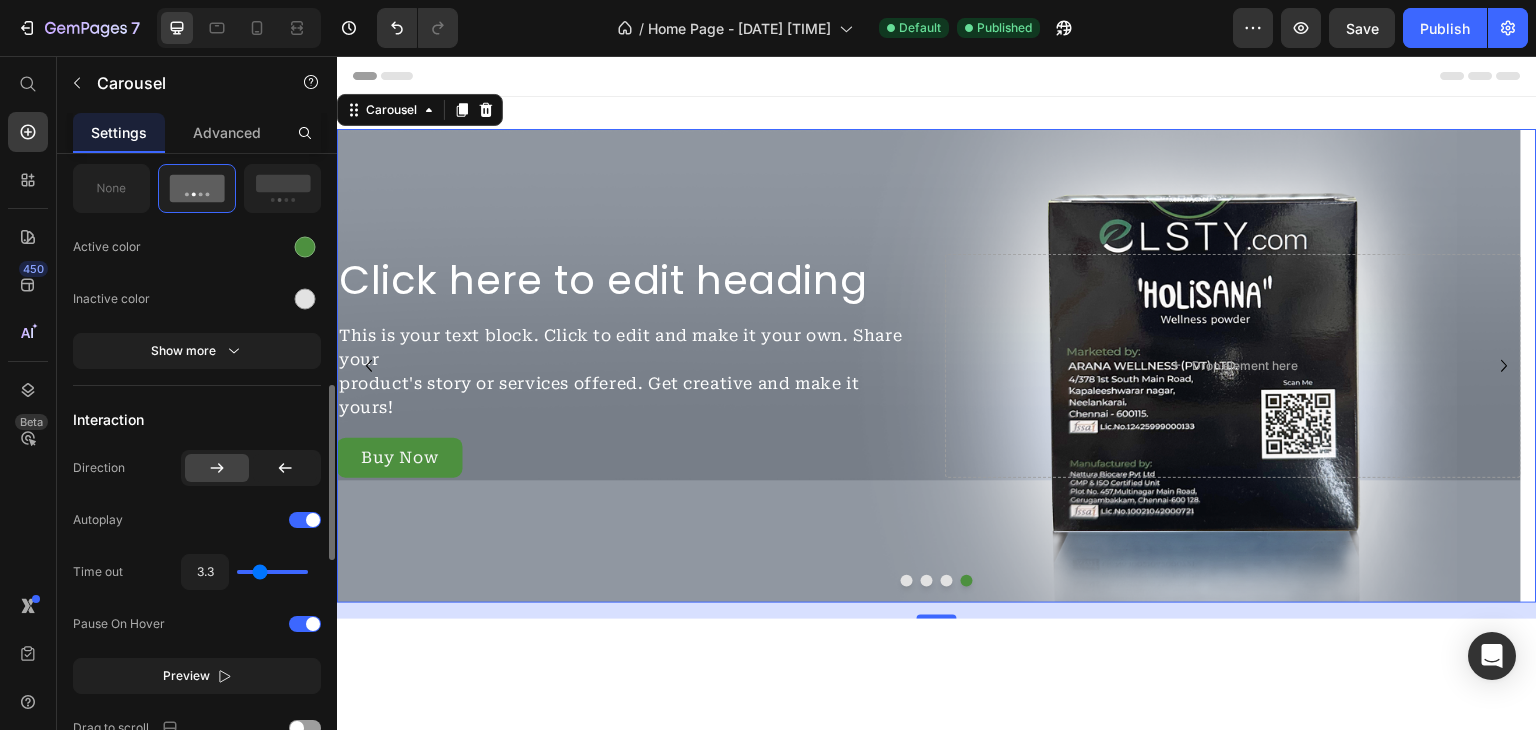 type on "3.3" 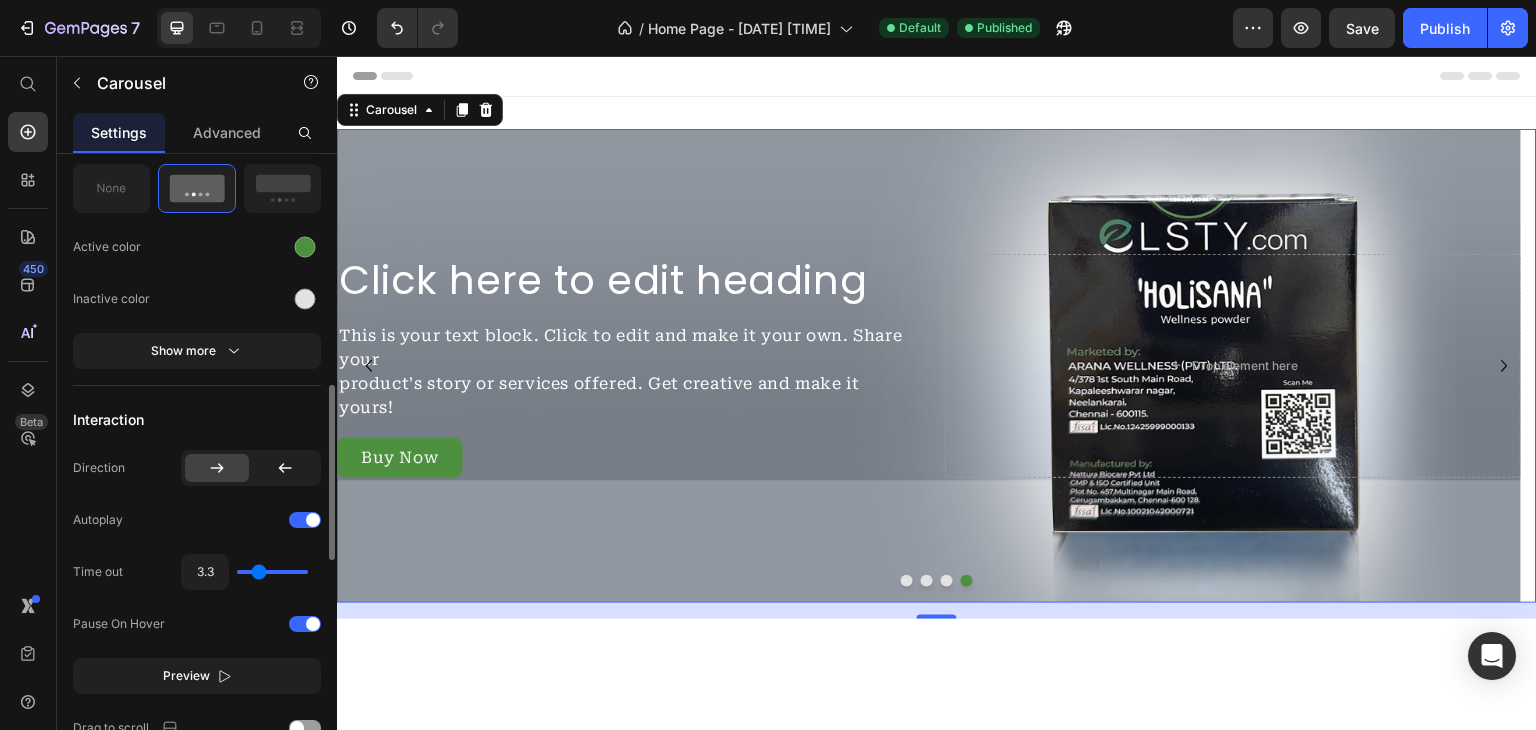 type on "3.6" 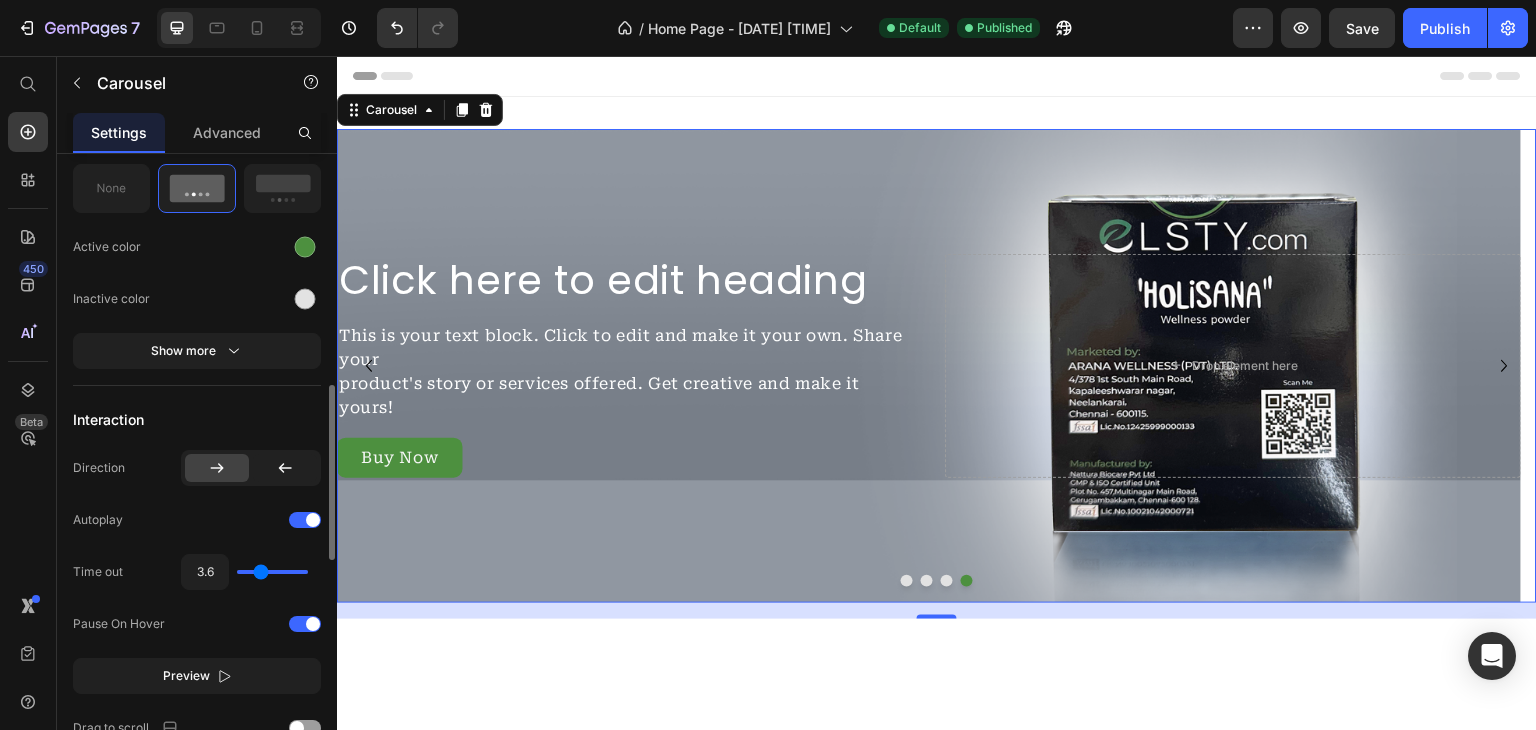 type on "3.7" 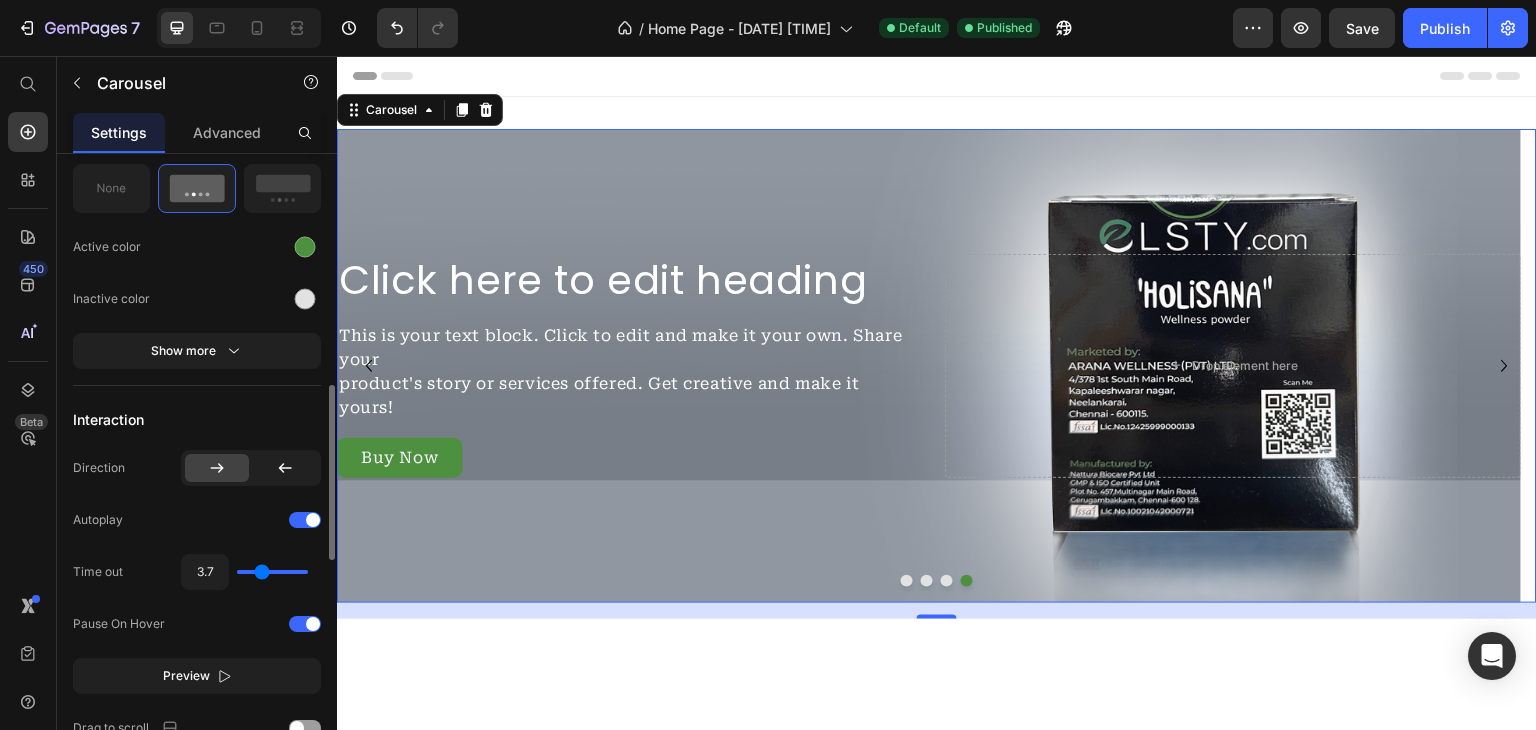 drag, startPoint x: 248, startPoint y: 567, endPoint x: 261, endPoint y: 567, distance: 13 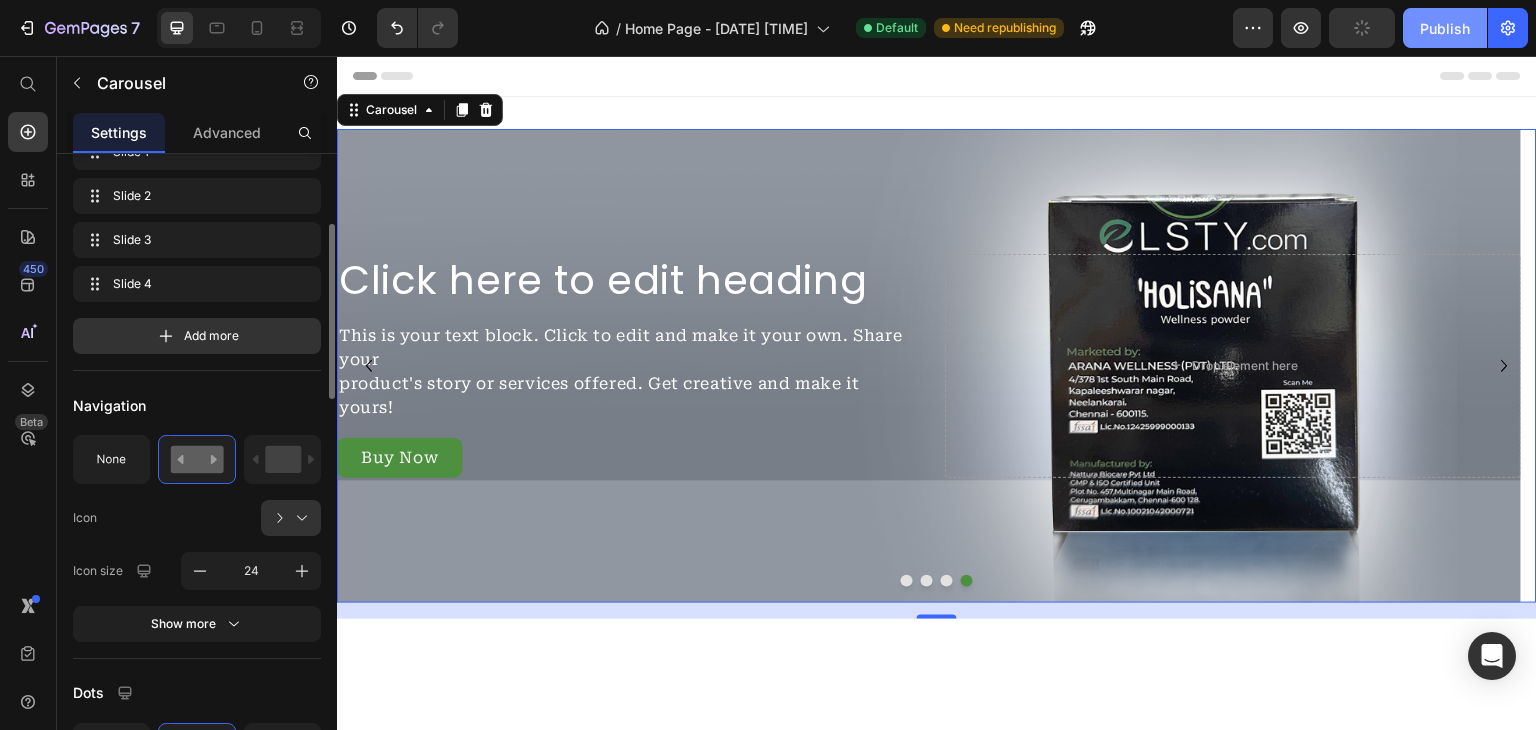 scroll, scrollTop: 272, scrollLeft: 0, axis: vertical 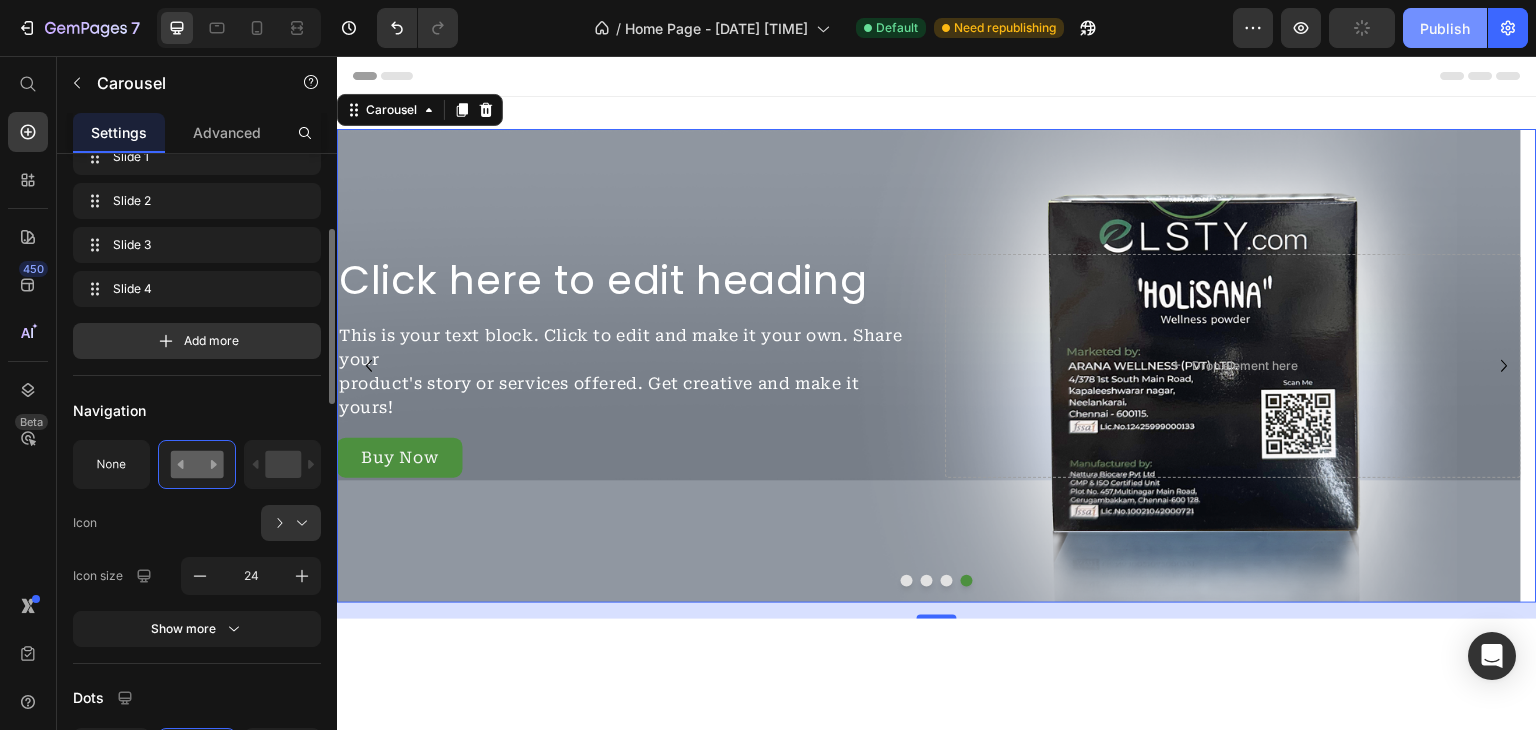 click on "Publish" at bounding box center (1445, 28) 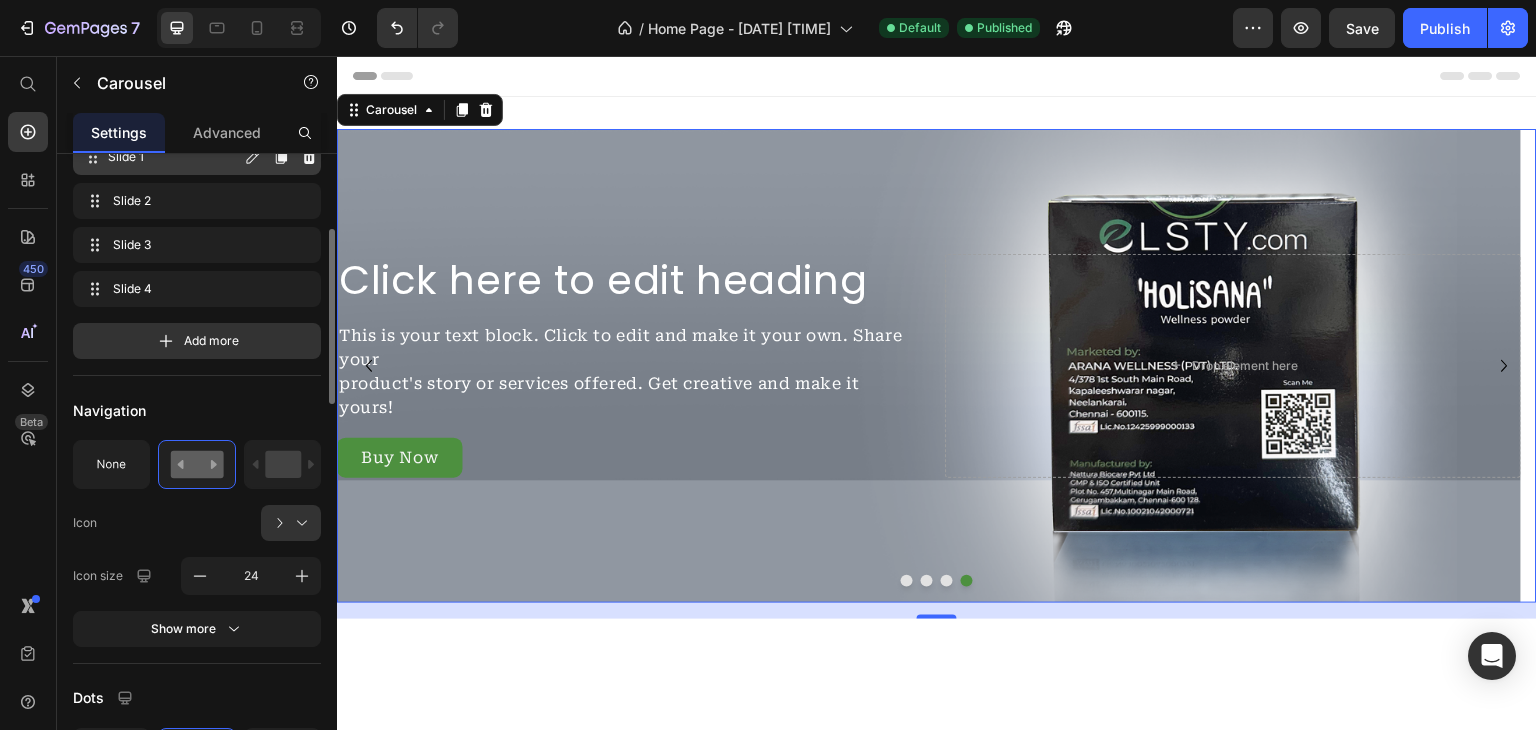 click on "Slide 1" at bounding box center [174, 157] 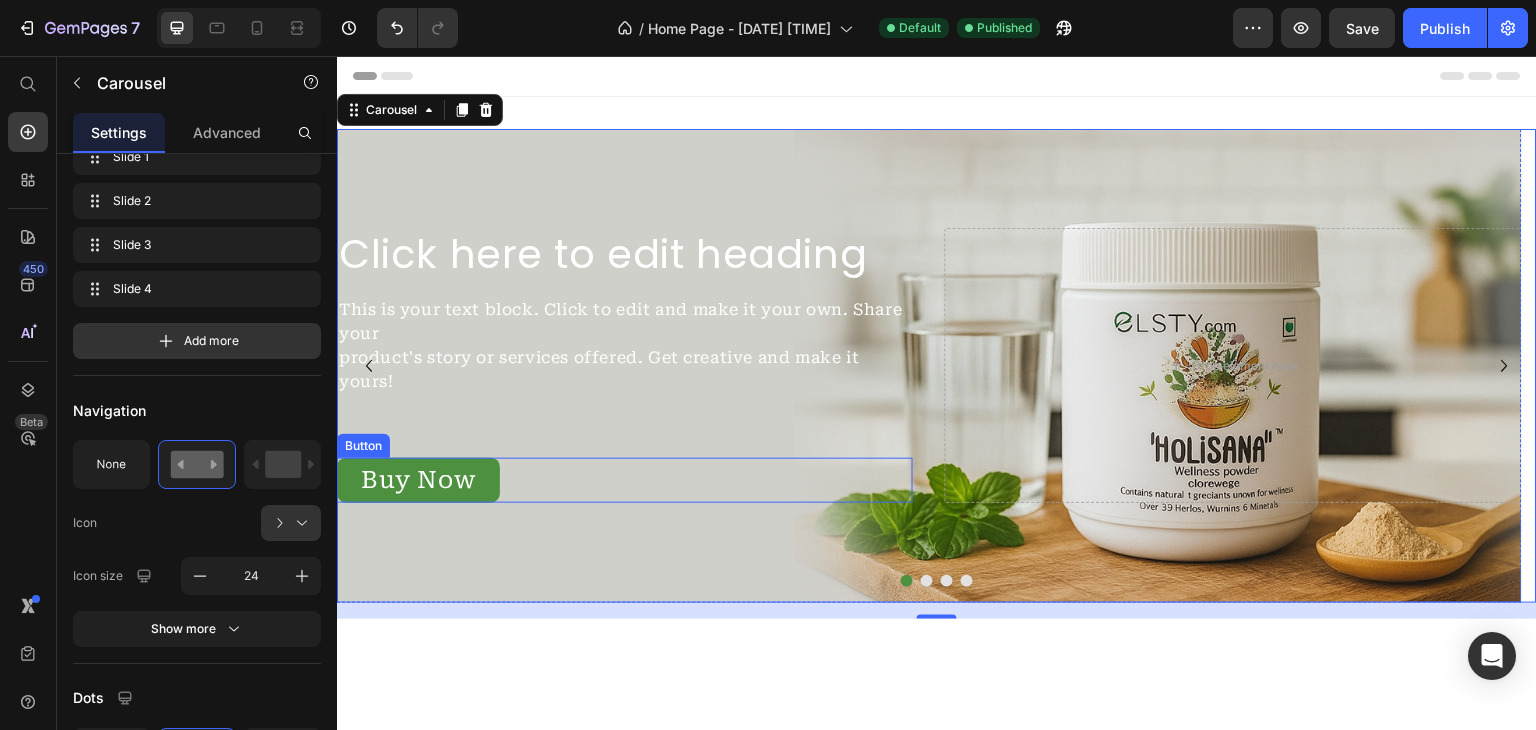 click on "Buy Now Button" at bounding box center [625, 480] 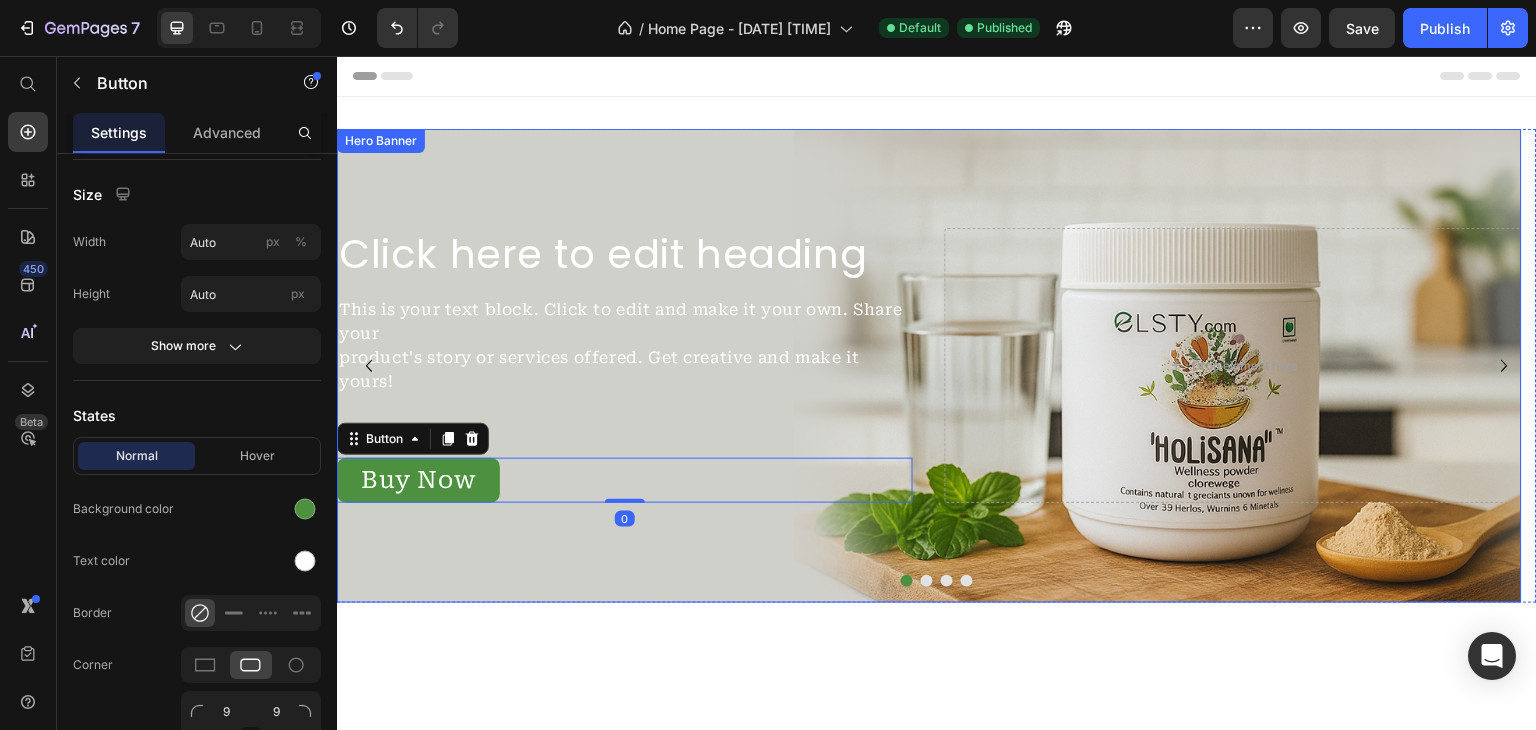 scroll, scrollTop: 0, scrollLeft: 0, axis: both 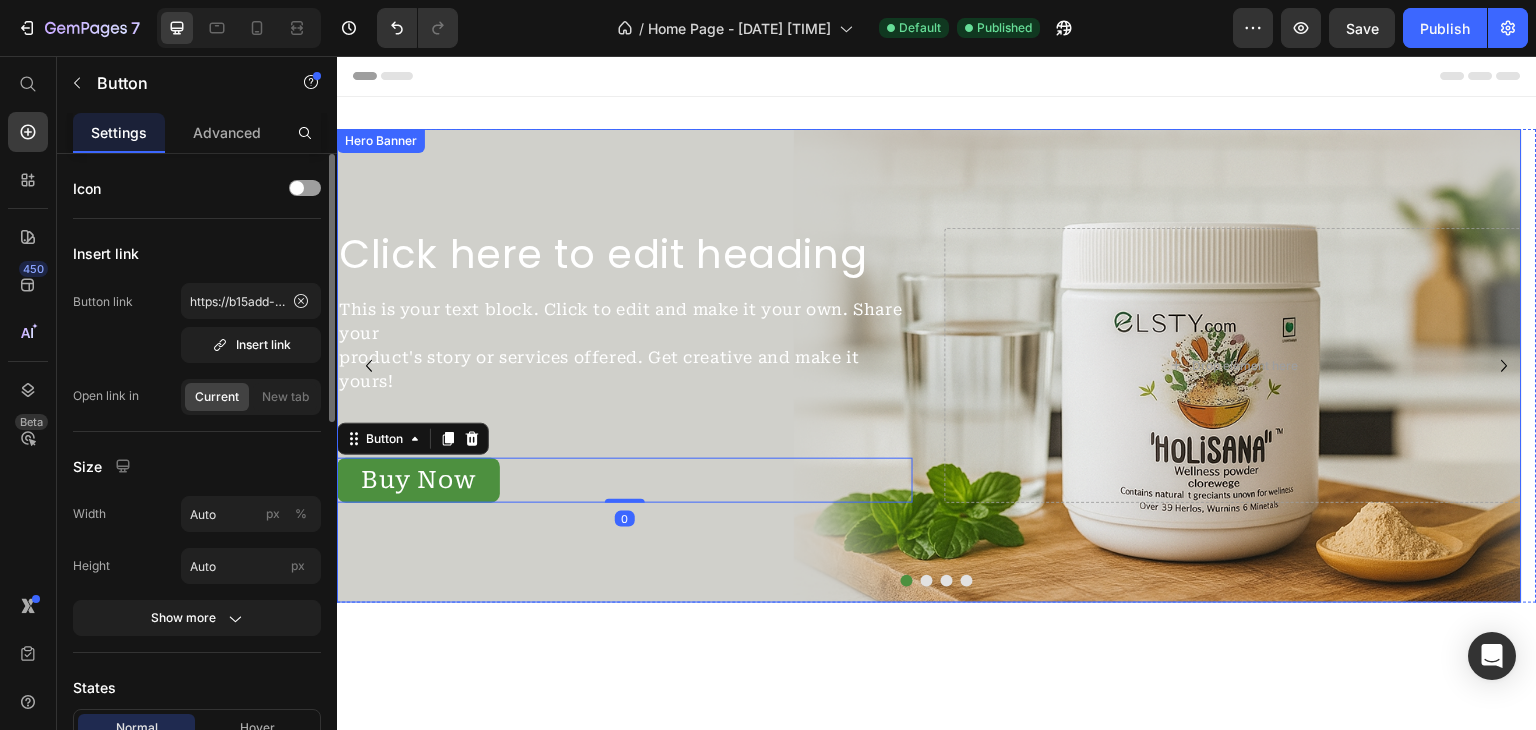 click at bounding box center (929, 366) 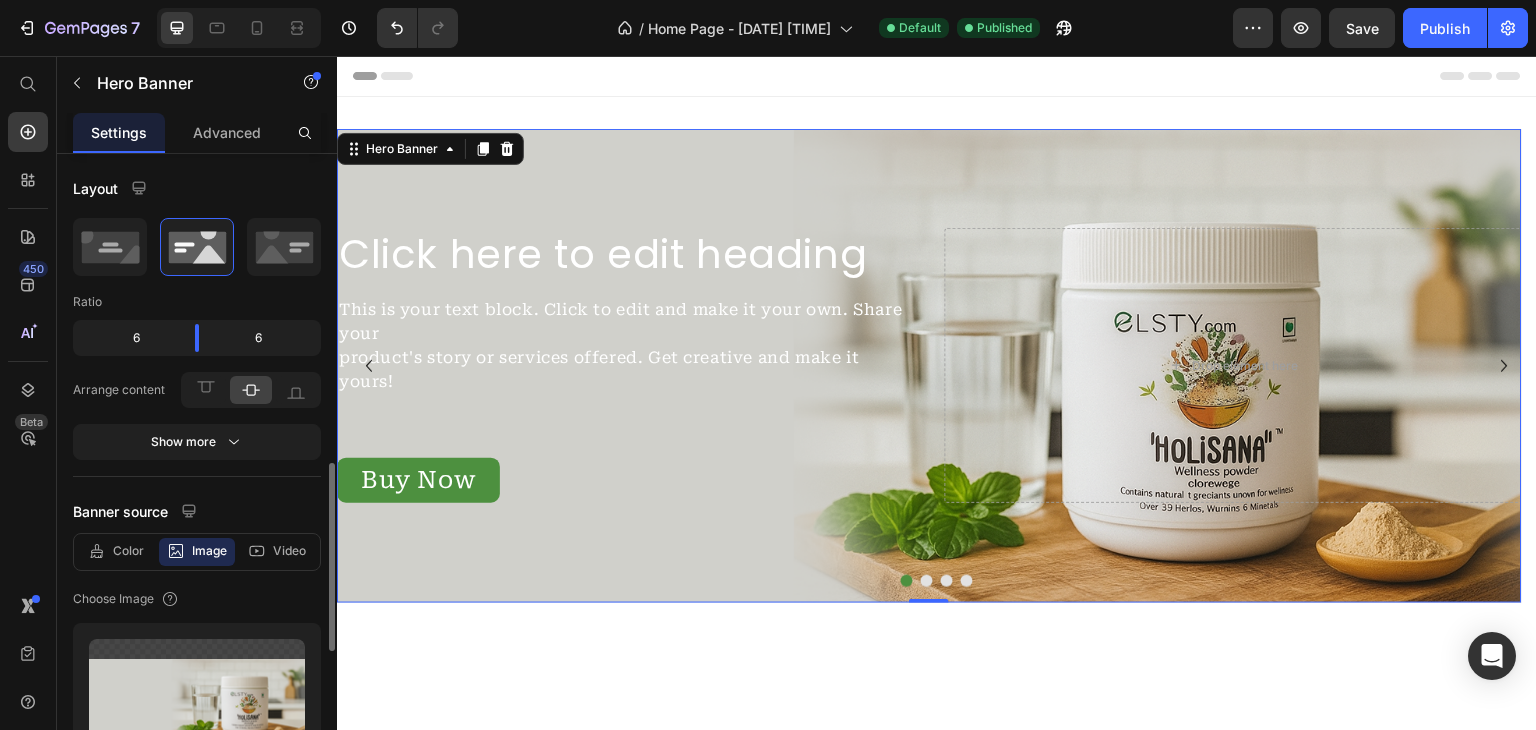 scroll, scrollTop: 243, scrollLeft: 0, axis: vertical 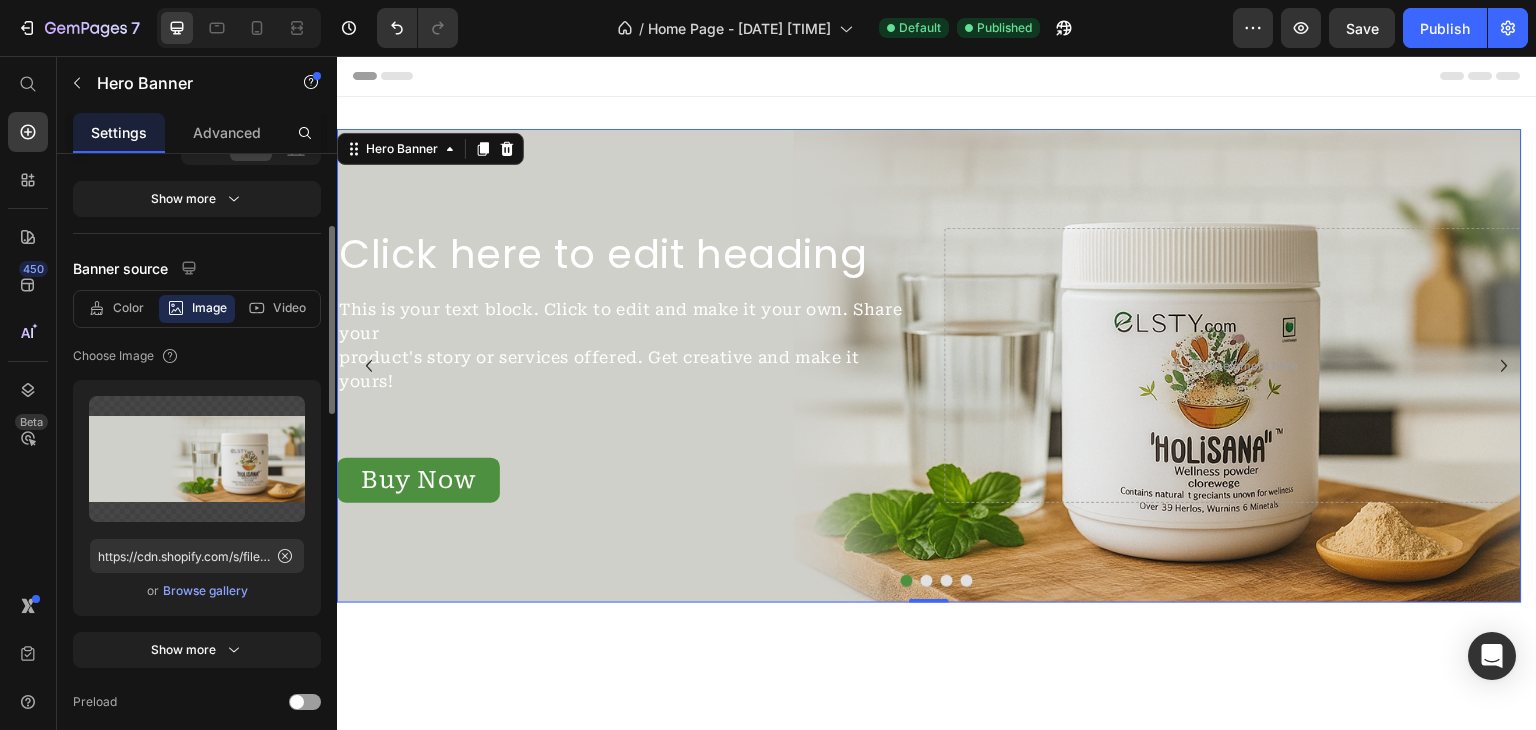 click on "Browse gallery" at bounding box center (205, 591) 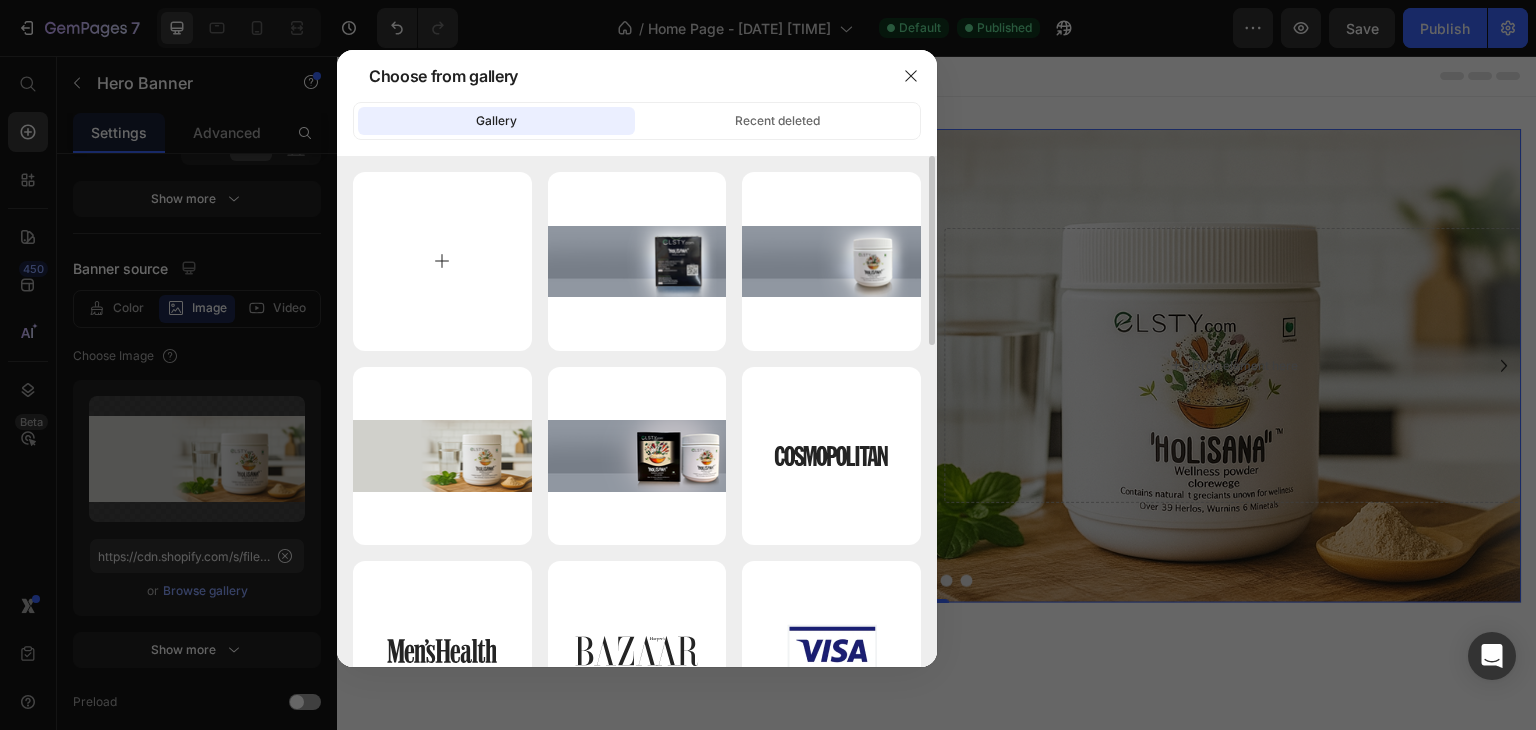 click at bounding box center (442, 261) 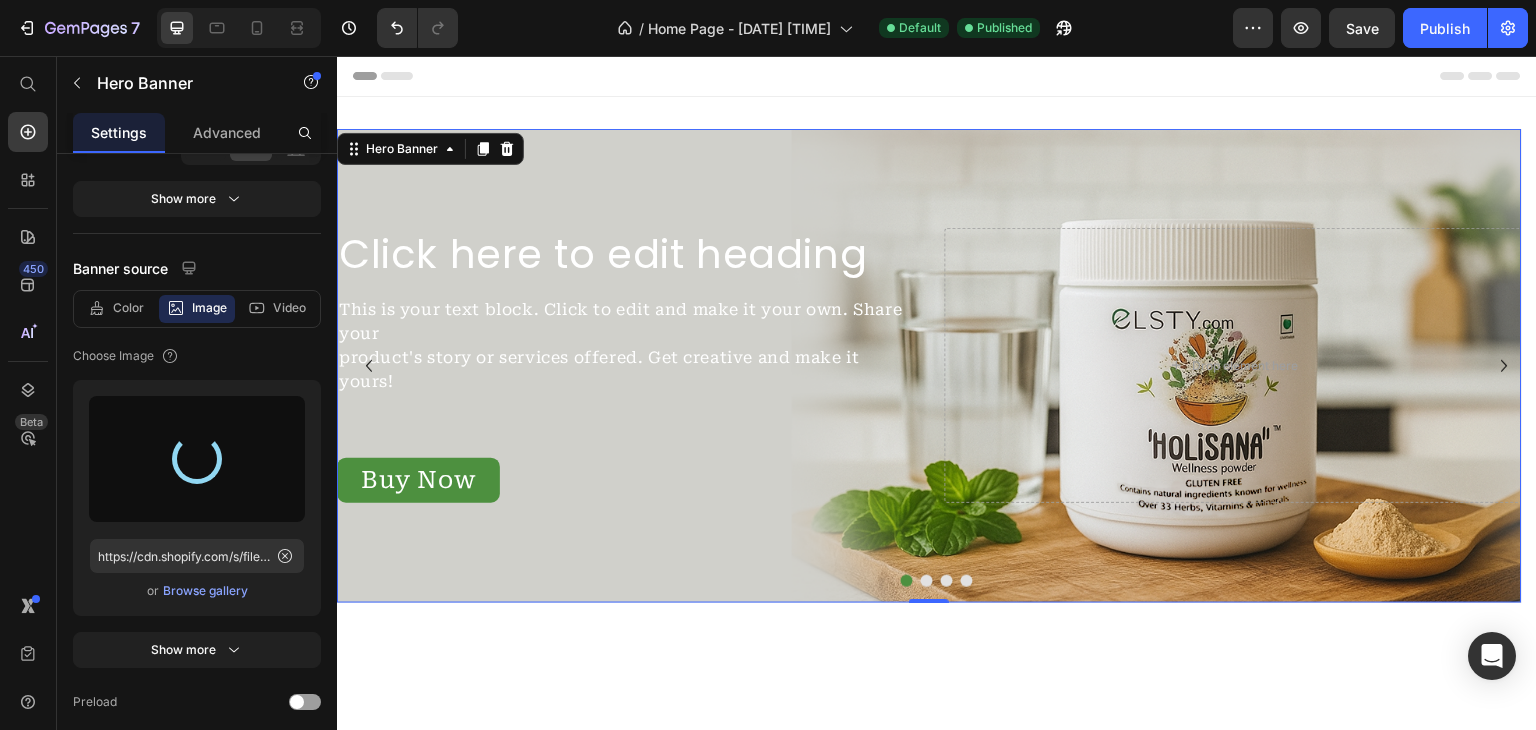 type on "https://cdn.shopify.com/s/files/1/[NUMBER]/[NUMBER]/[FILENAME]_[HASH].png" 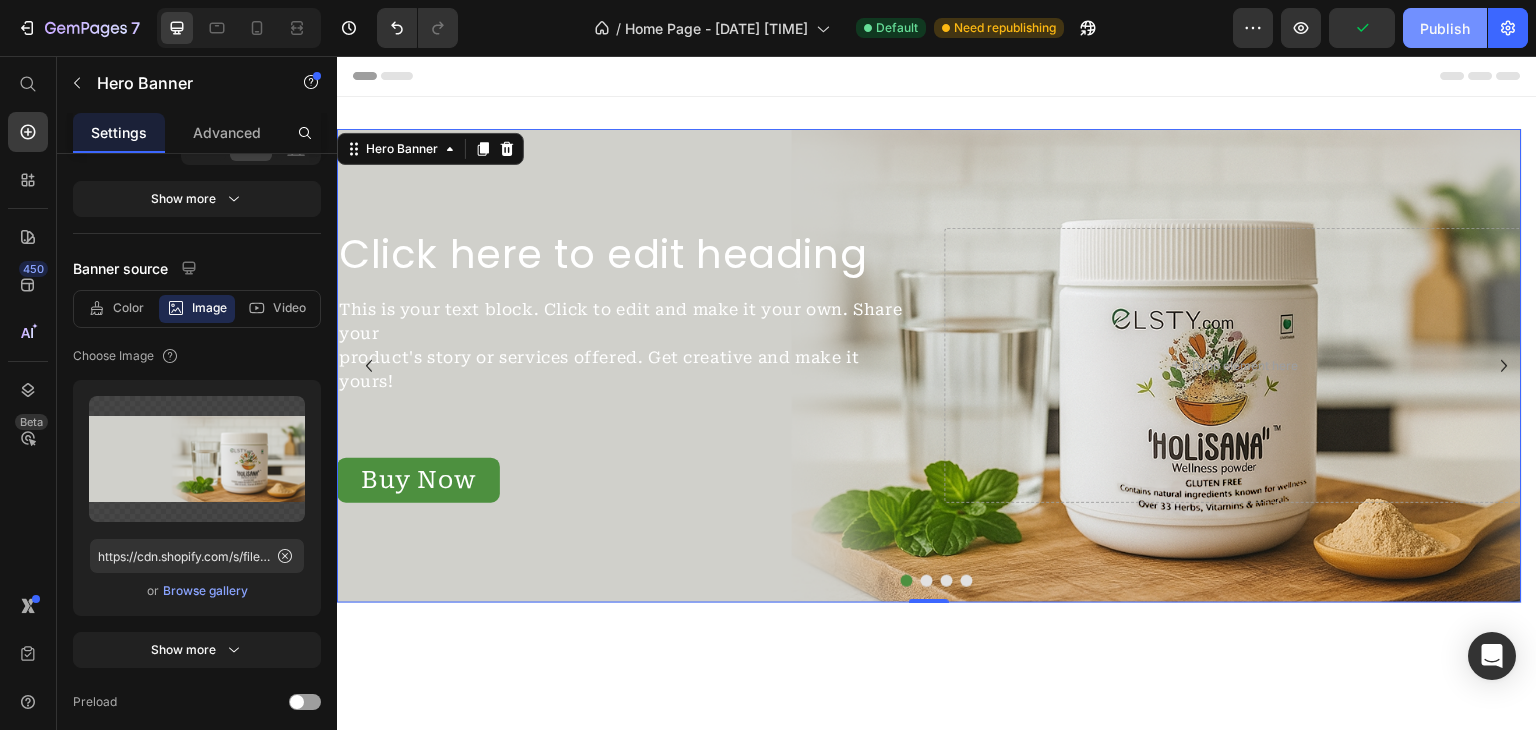 click on "Publish" at bounding box center (1445, 28) 